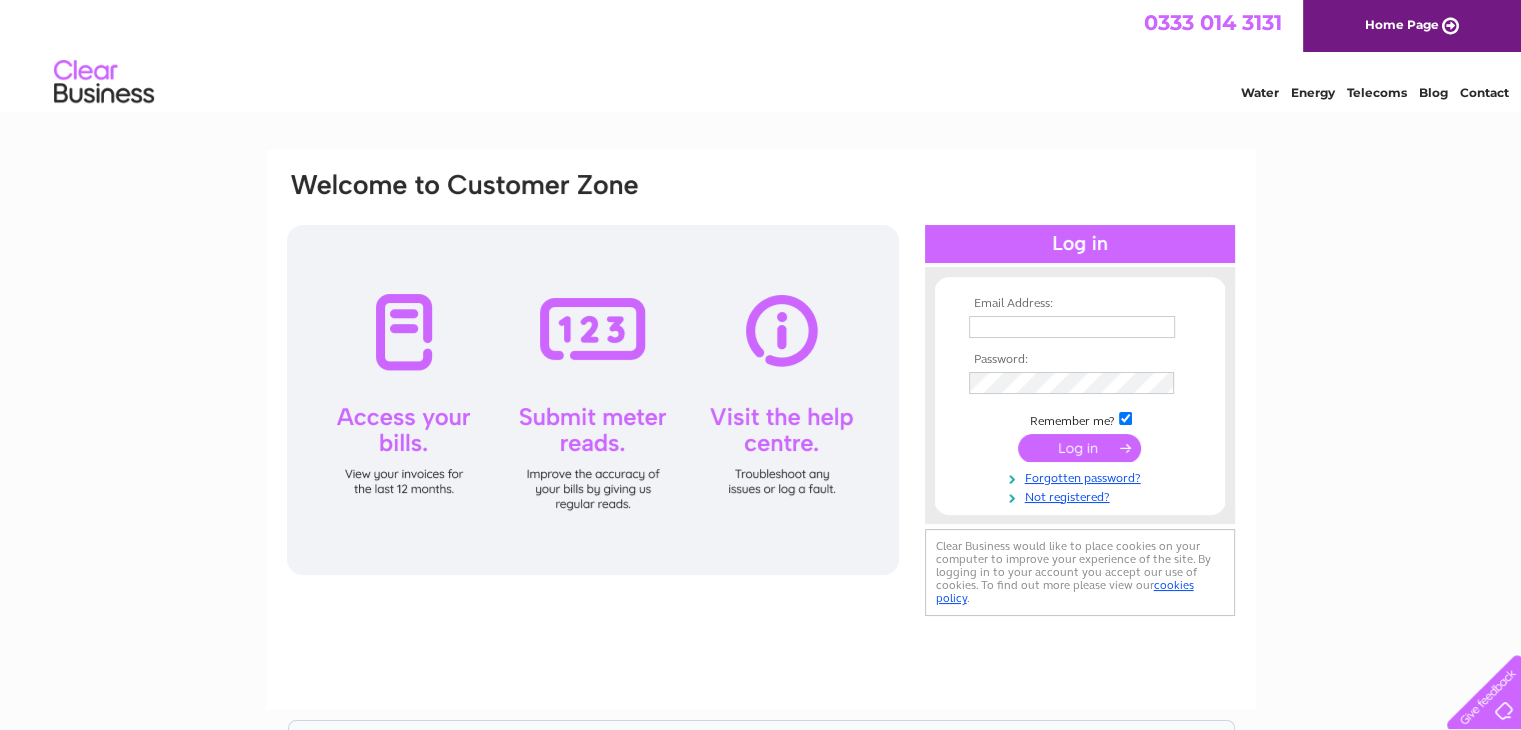scroll, scrollTop: 0, scrollLeft: 0, axis: both 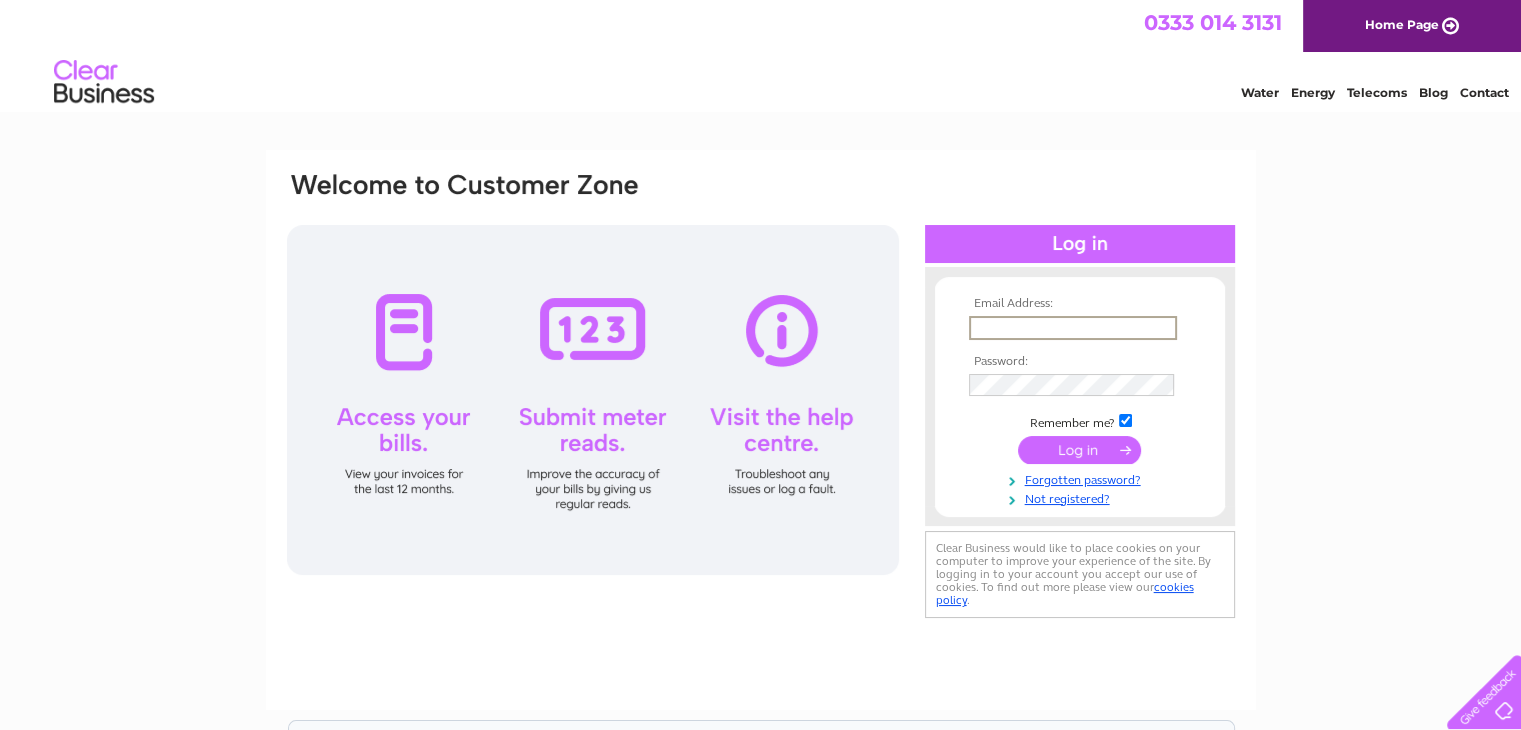 click at bounding box center (1073, 328) 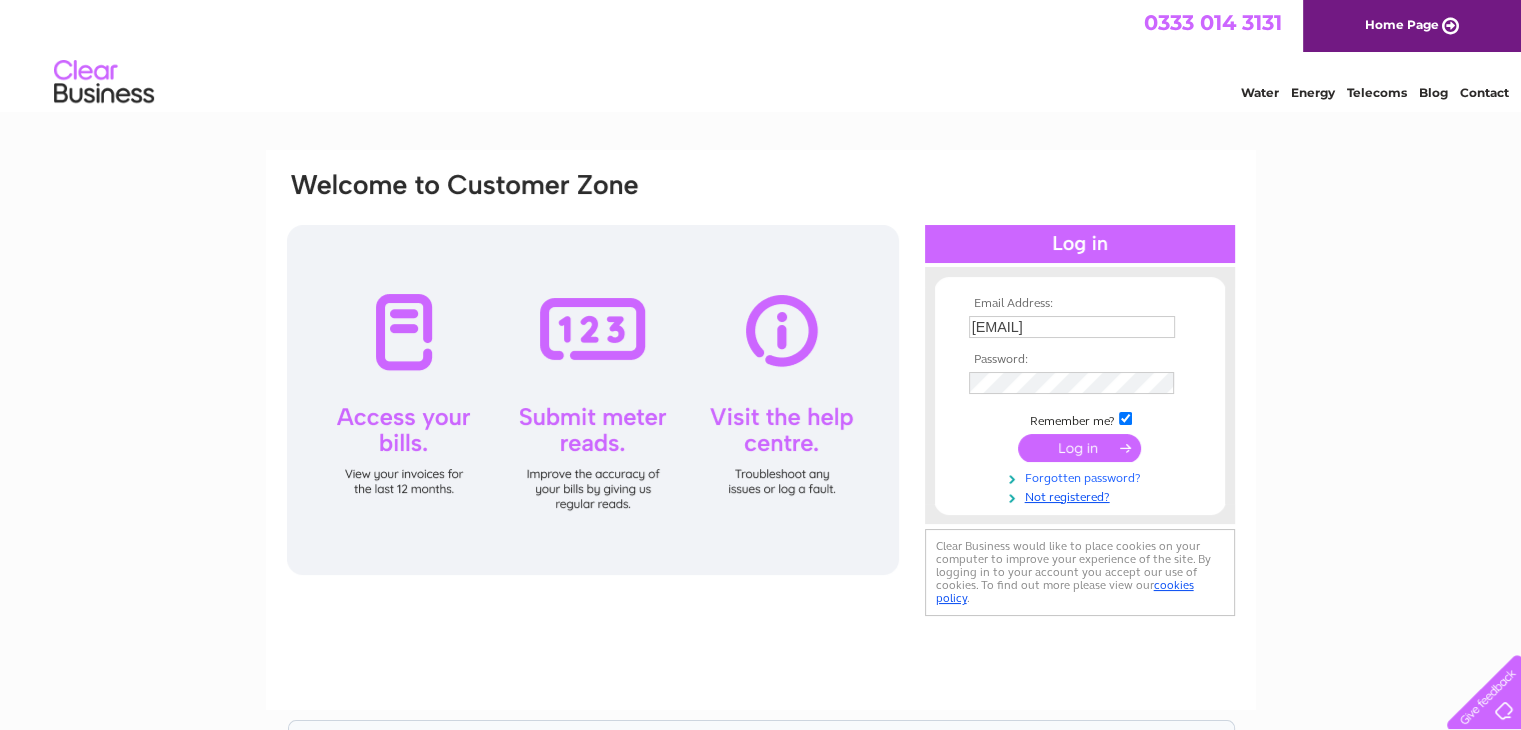 click on "Forgotten password?" at bounding box center (1082, 476) 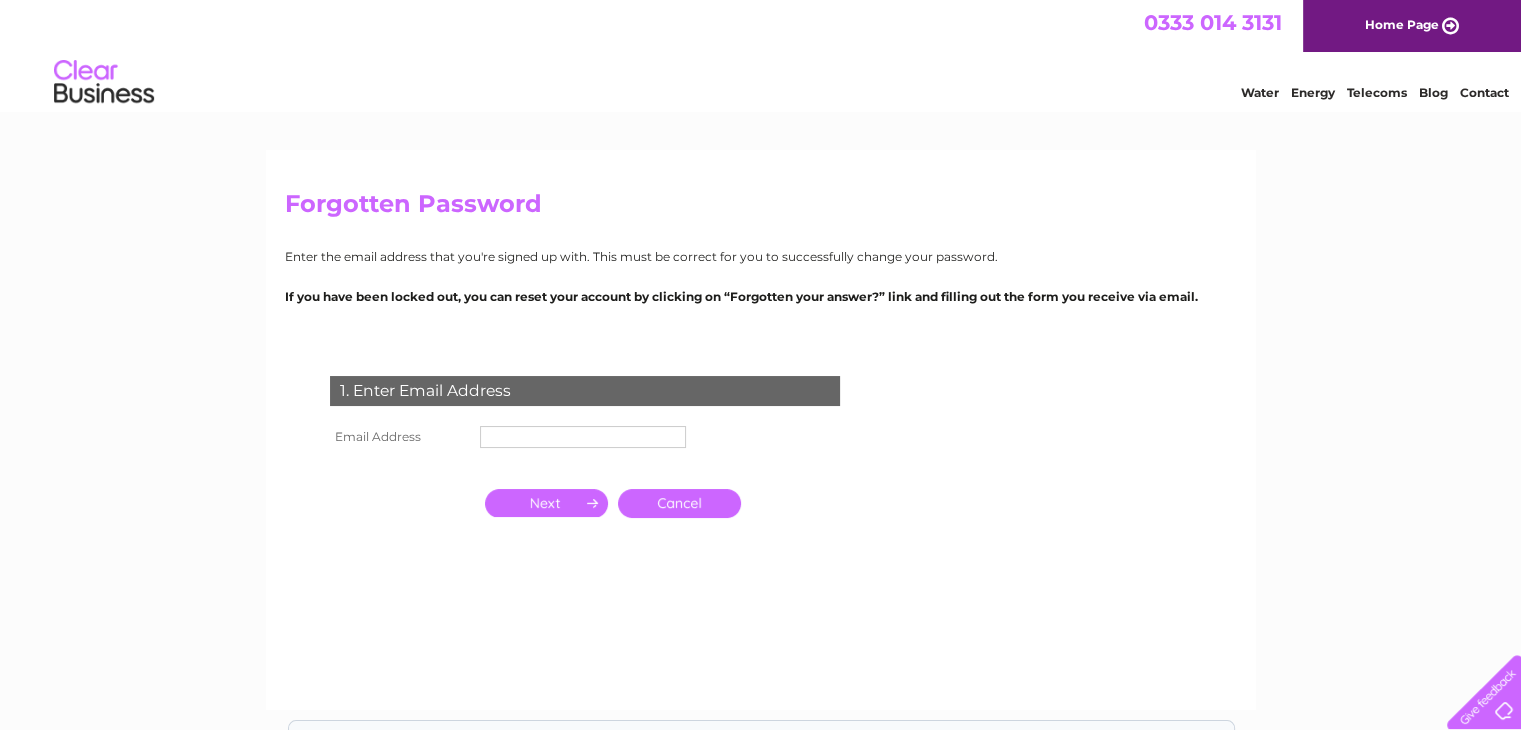 scroll, scrollTop: 0, scrollLeft: 0, axis: both 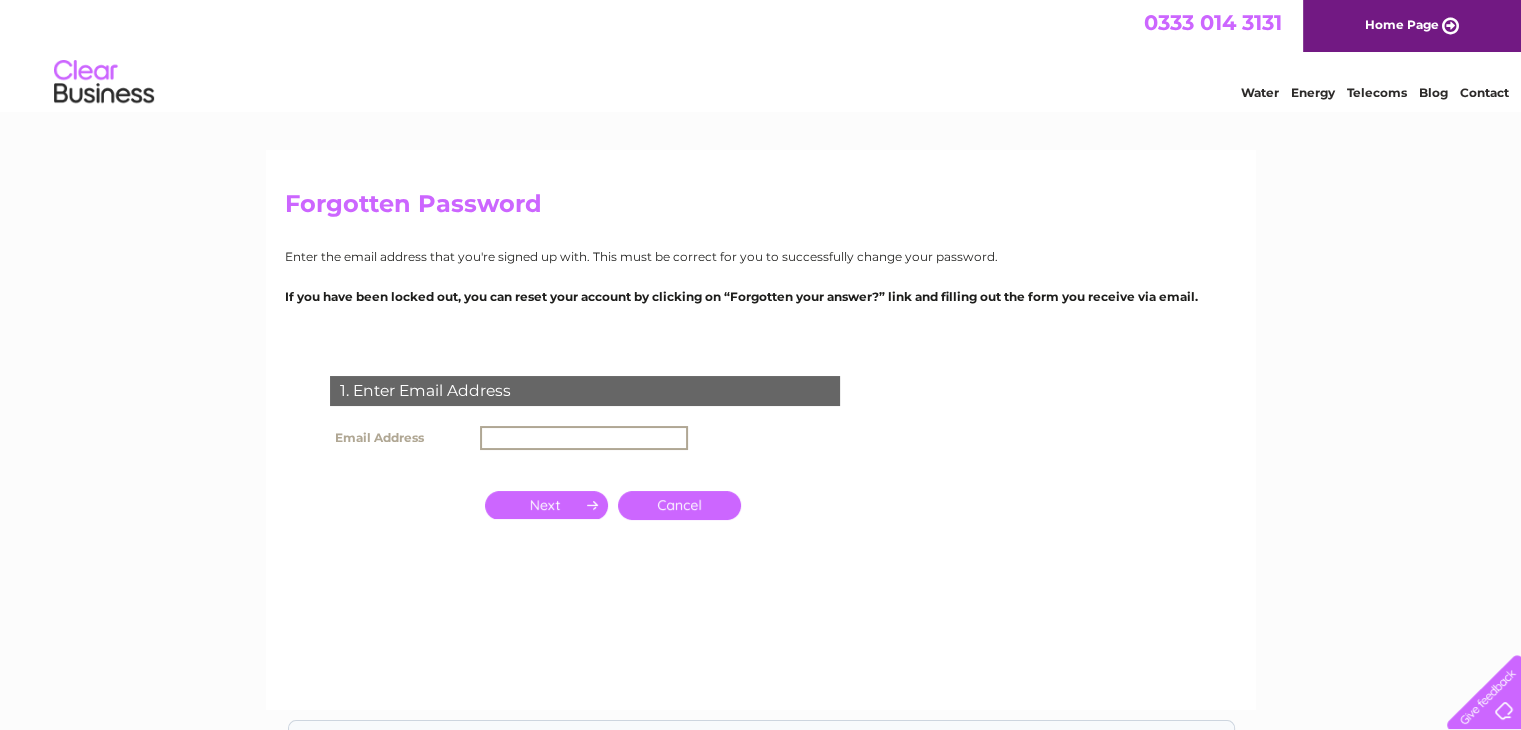 click at bounding box center [584, 438] 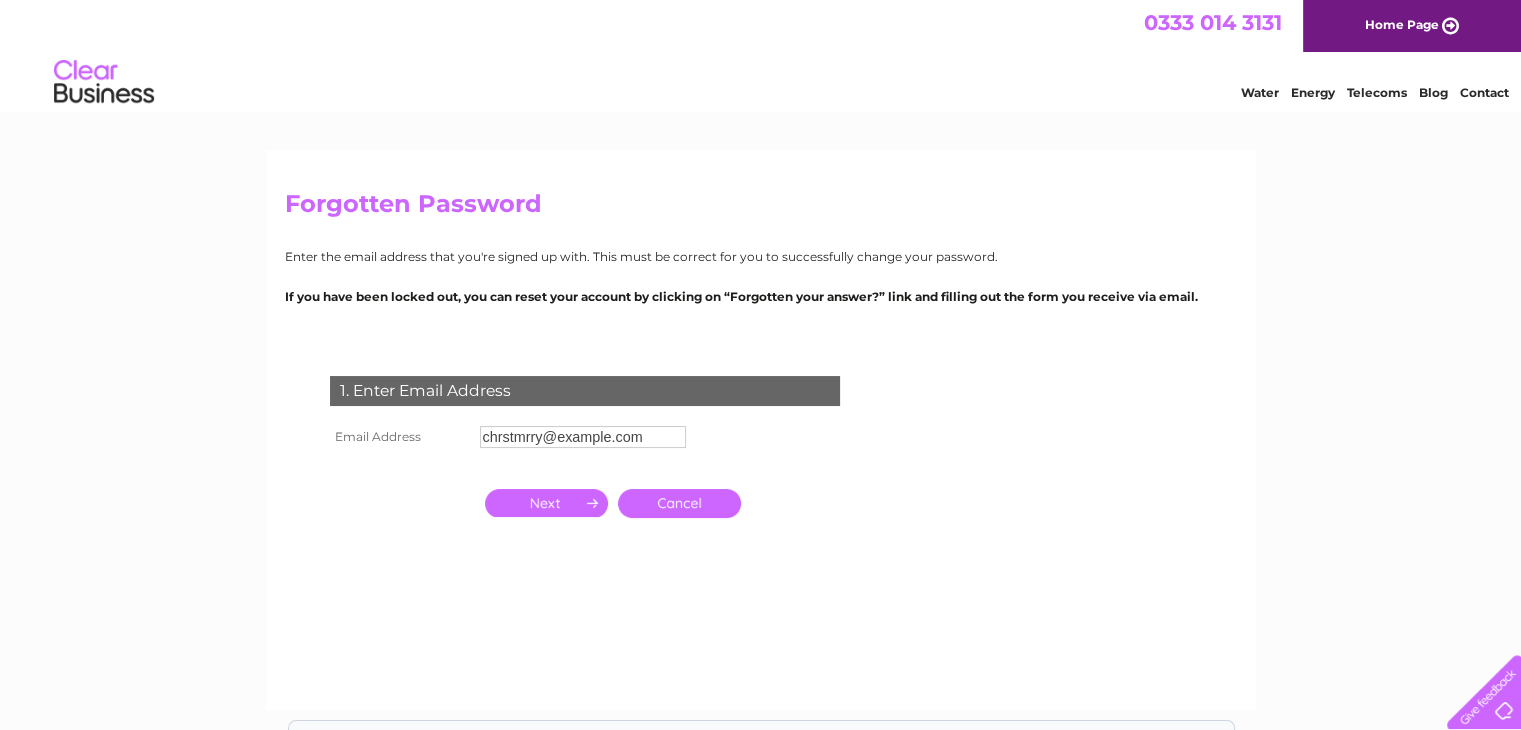 click at bounding box center [546, 503] 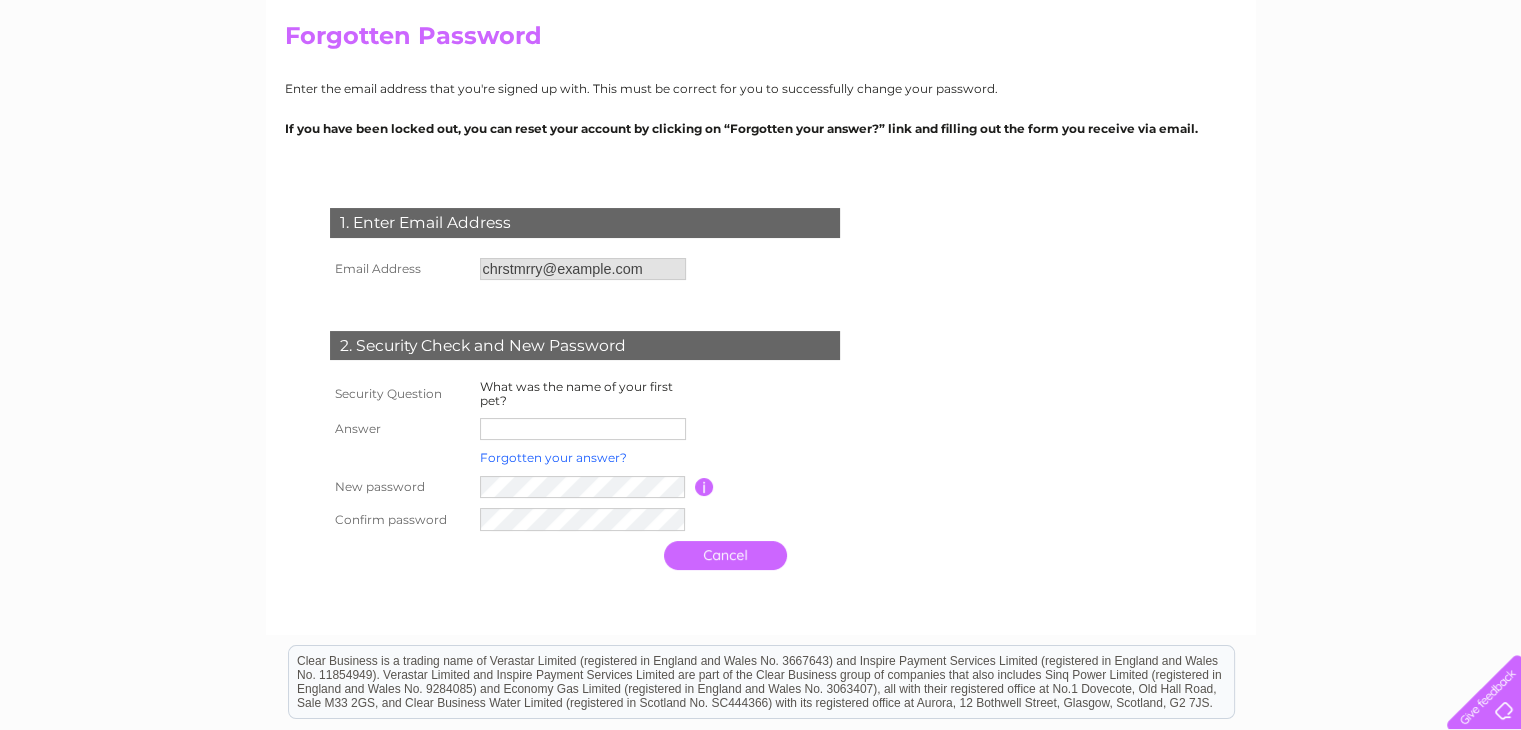 scroll, scrollTop: 200, scrollLeft: 0, axis: vertical 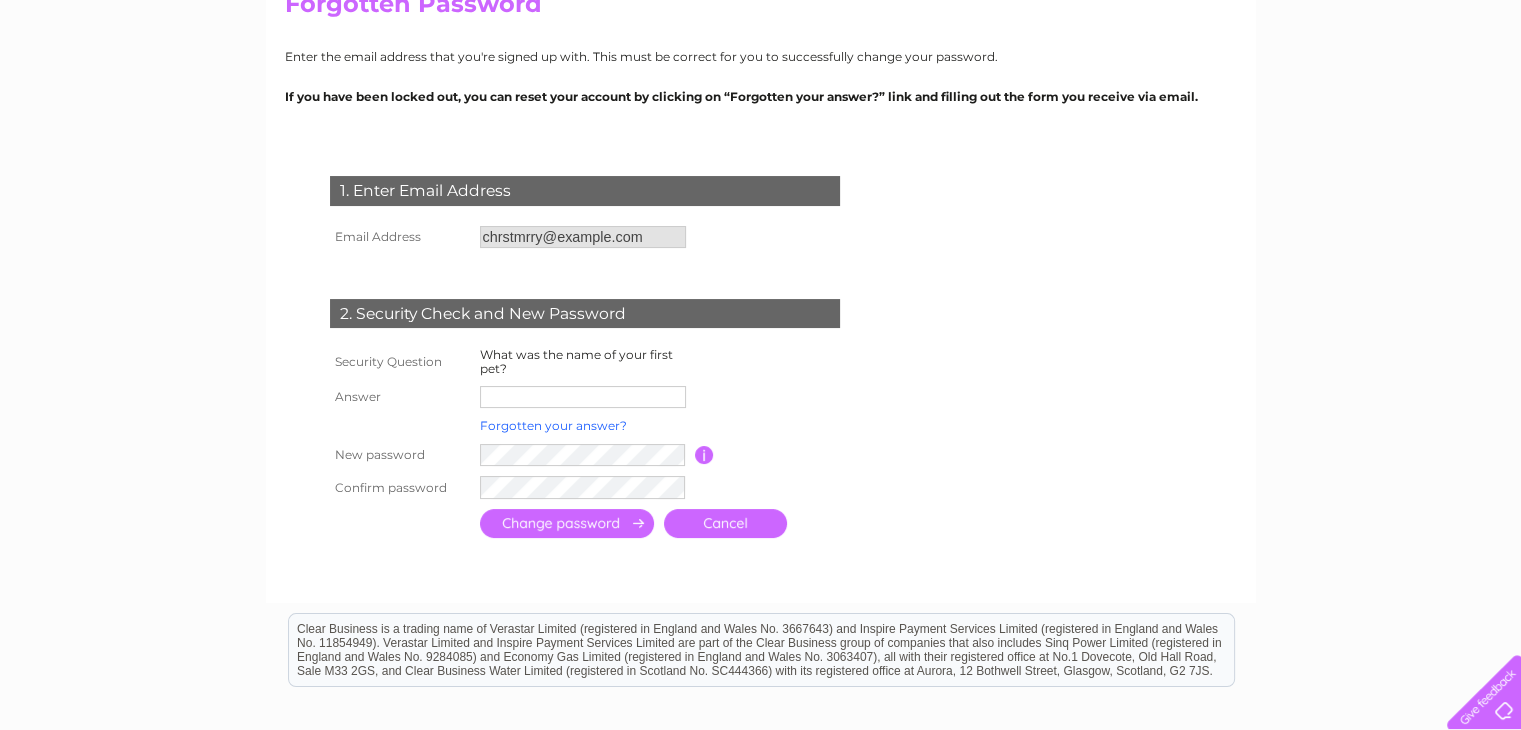 click on "Forgotten your answer?" at bounding box center (553, 425) 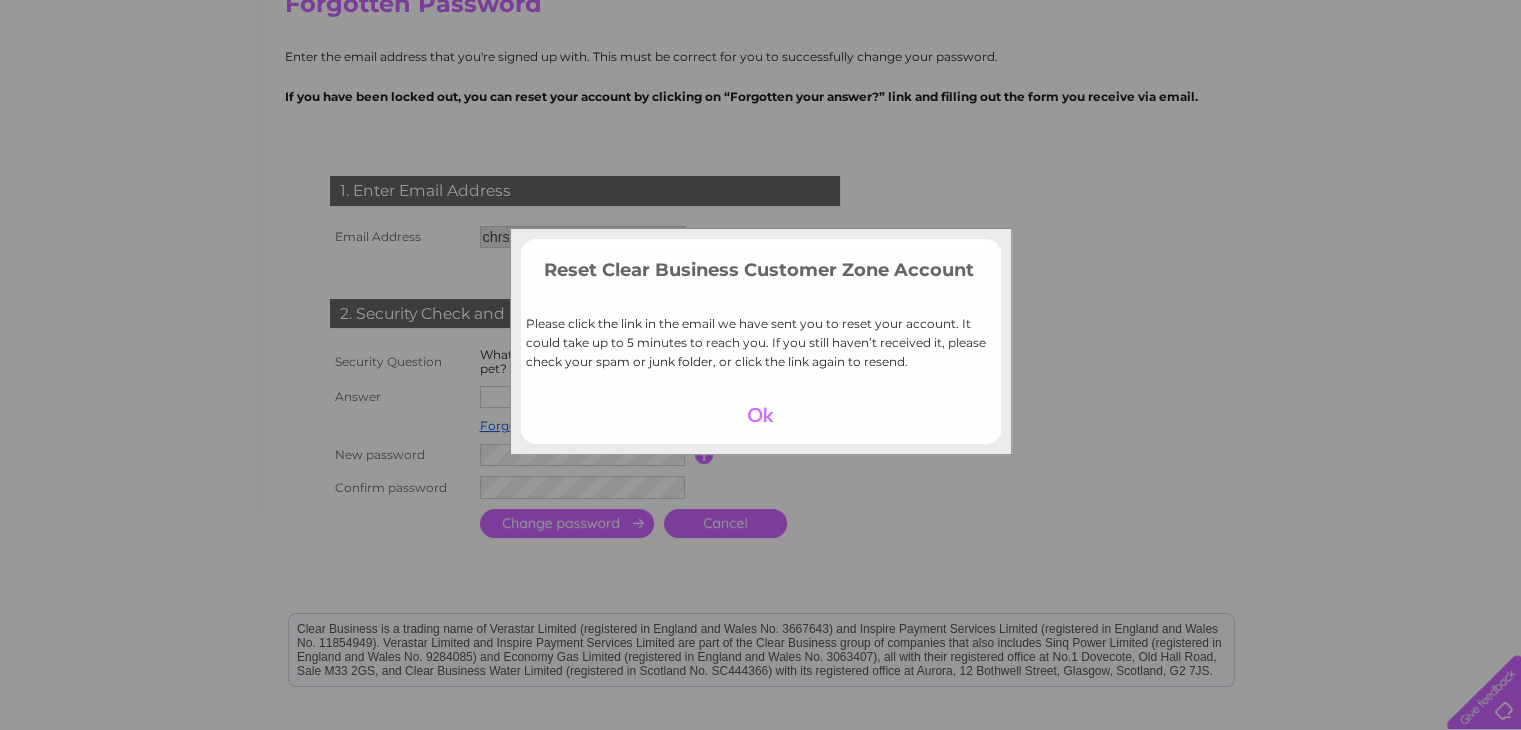 click at bounding box center (760, 415) 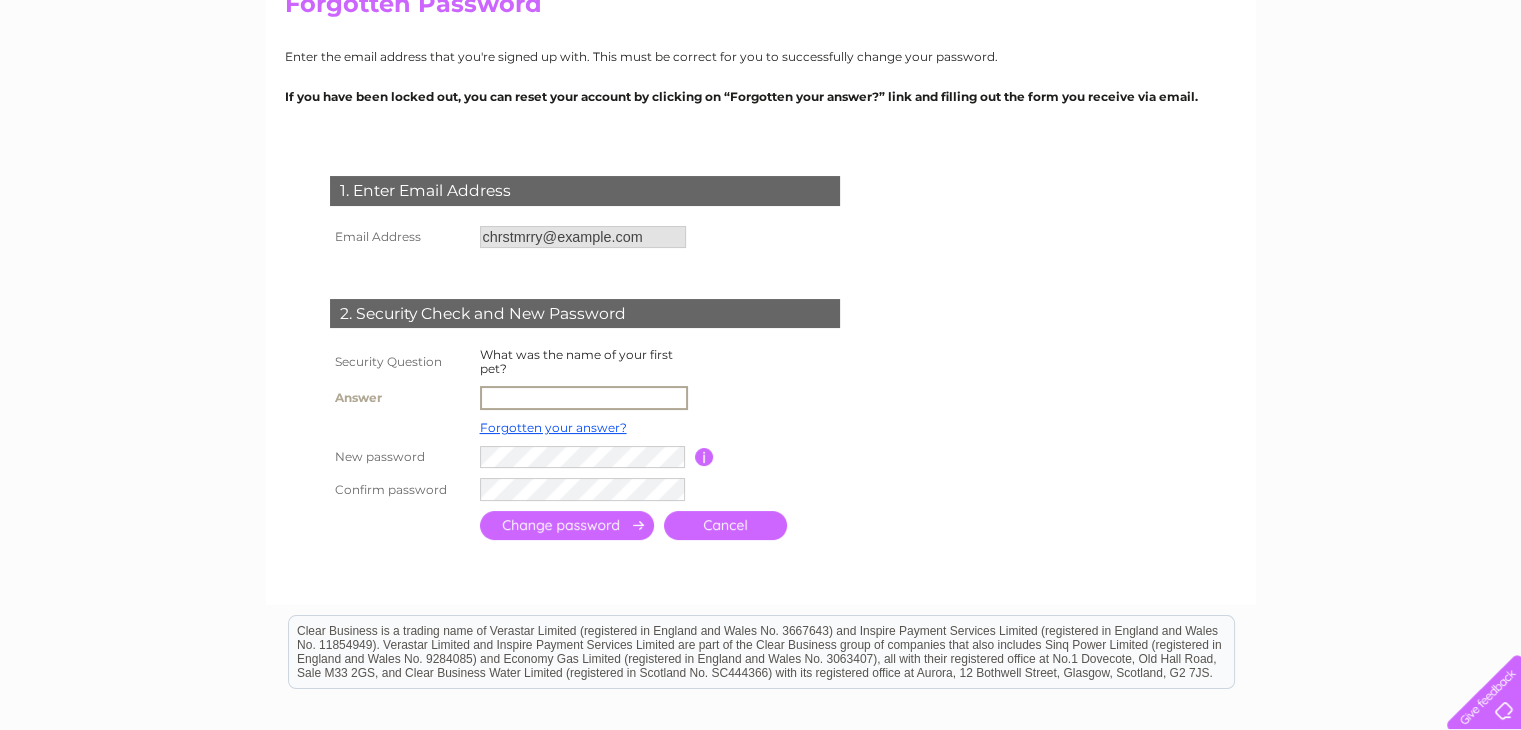 click at bounding box center [584, 398] 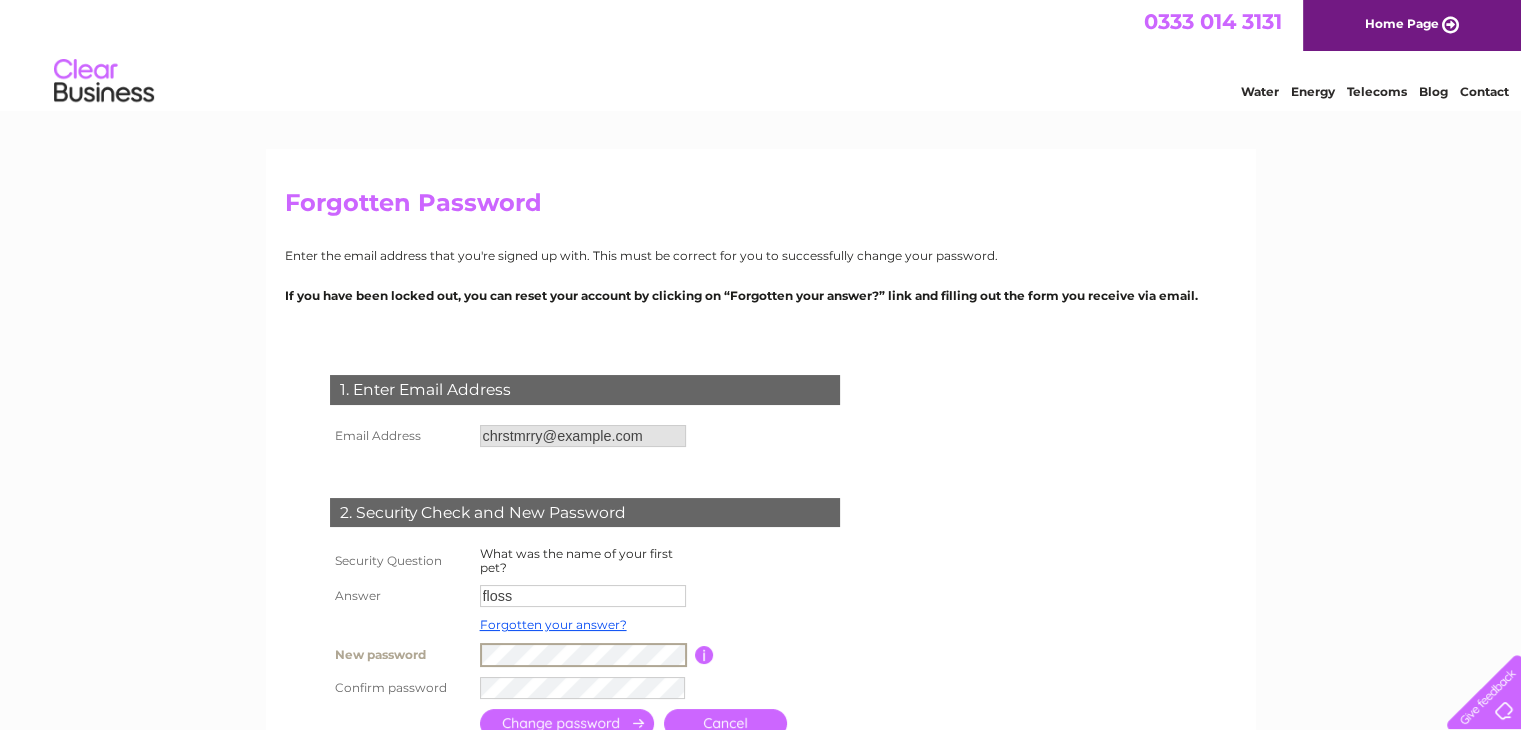 scroll, scrollTop: 0, scrollLeft: 0, axis: both 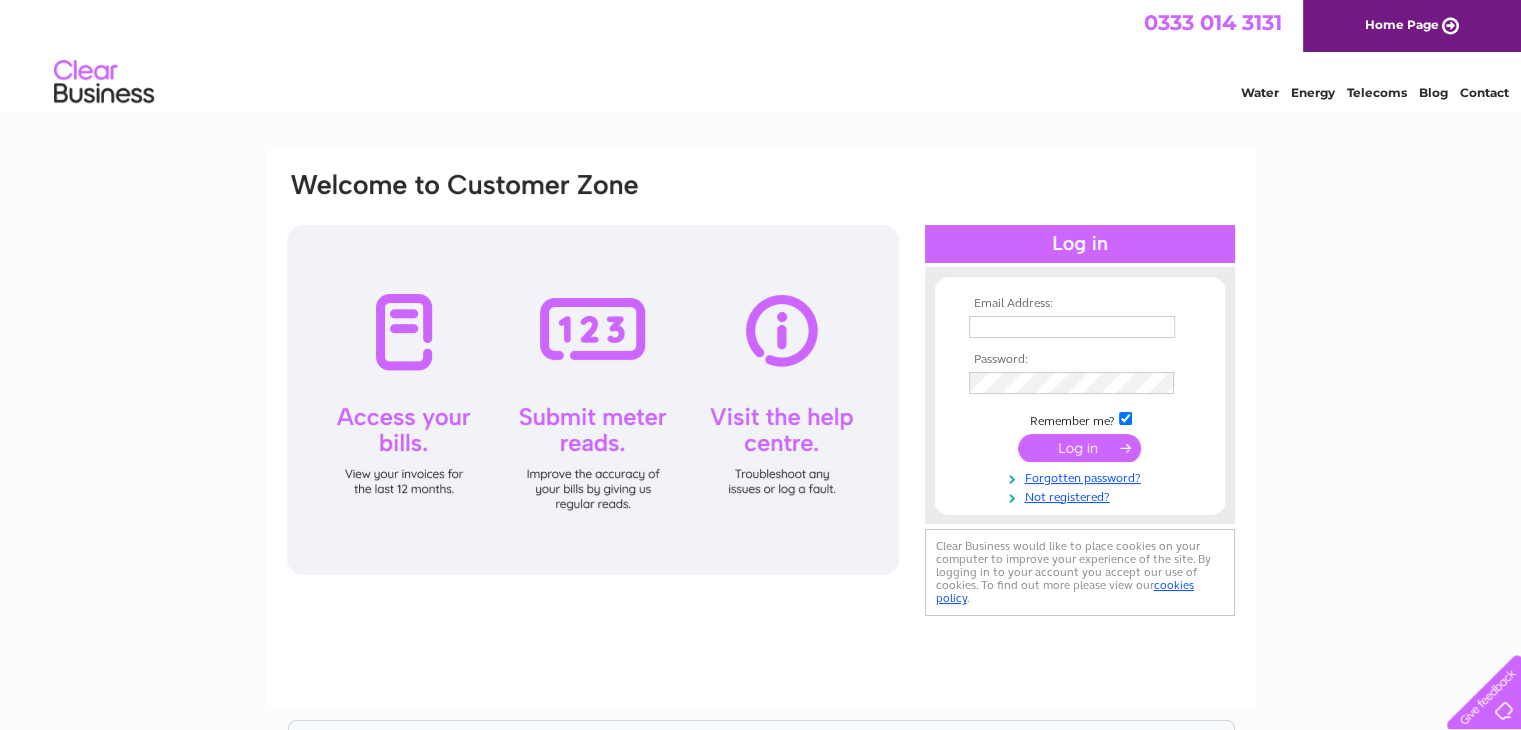 click at bounding box center (1072, 327) 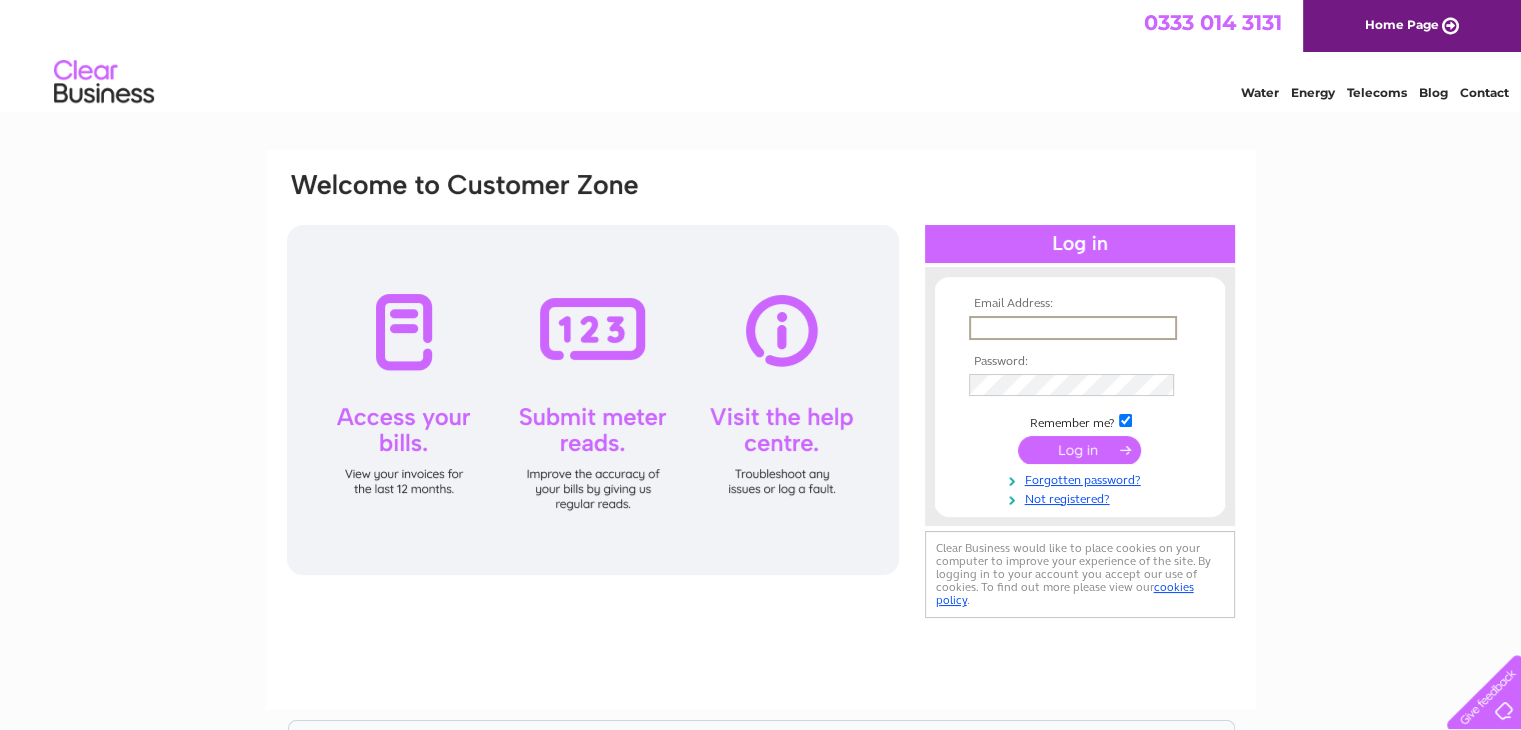 type on "chrstmrry@example.com" 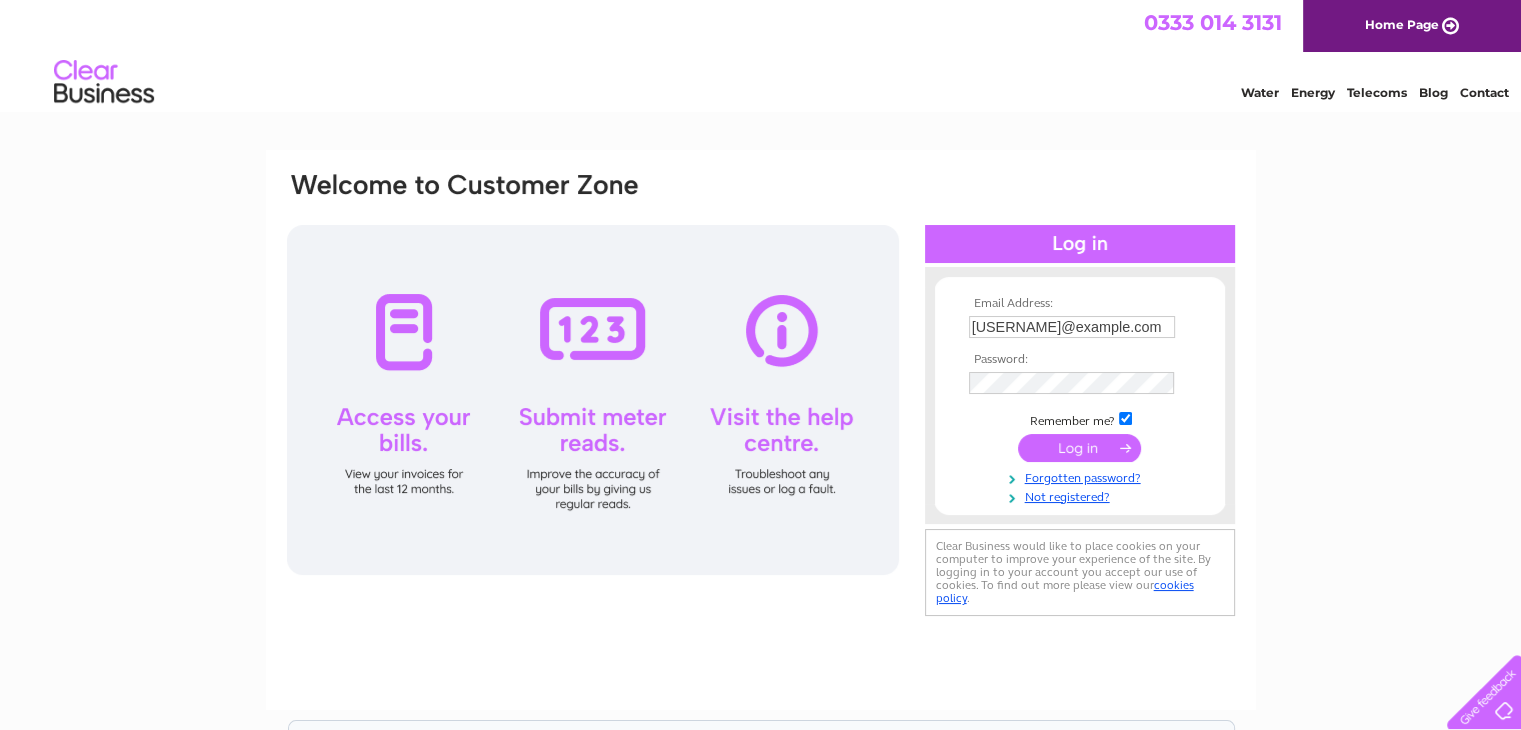 click at bounding box center (1079, 448) 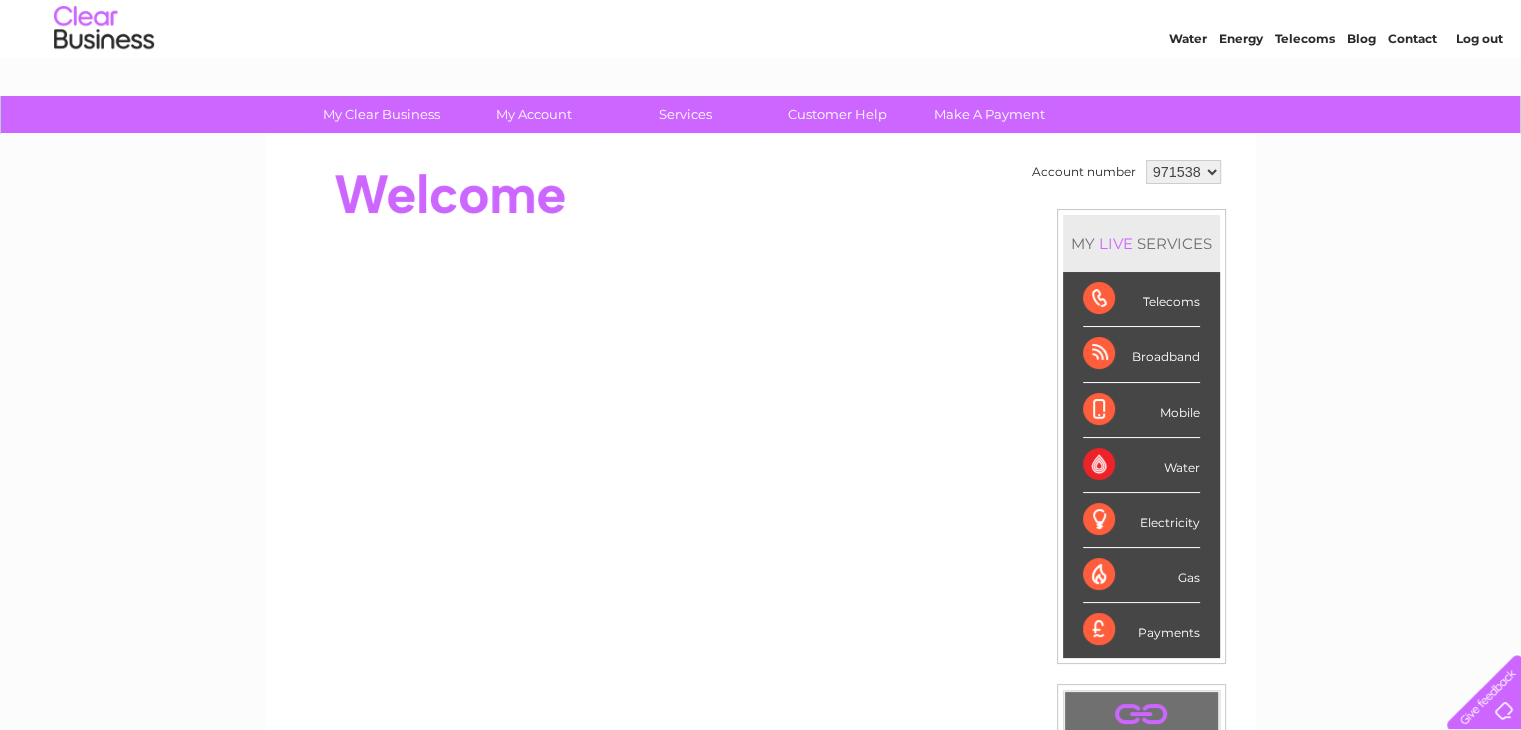 scroll, scrollTop: 0, scrollLeft: 0, axis: both 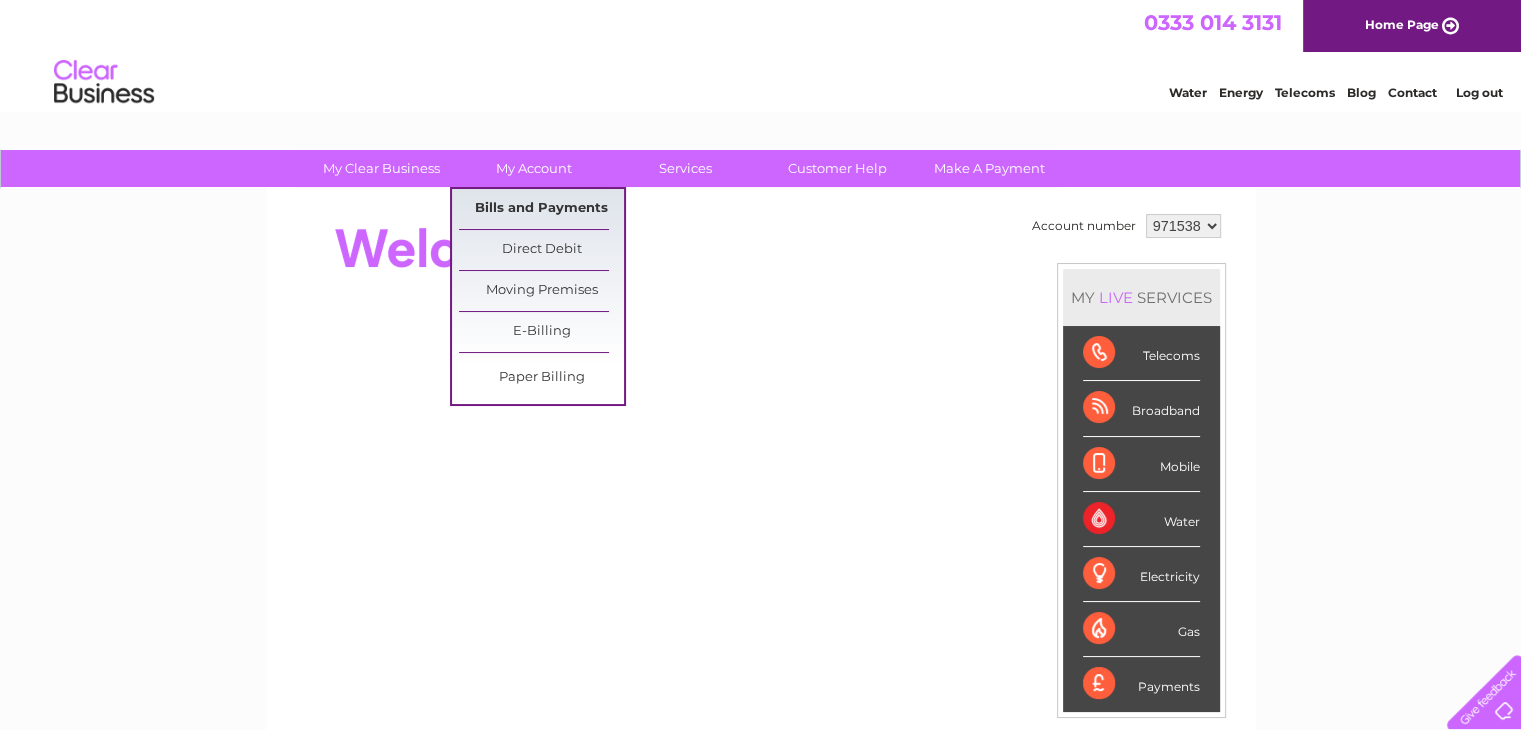 click on "Bills and Payments" at bounding box center (541, 209) 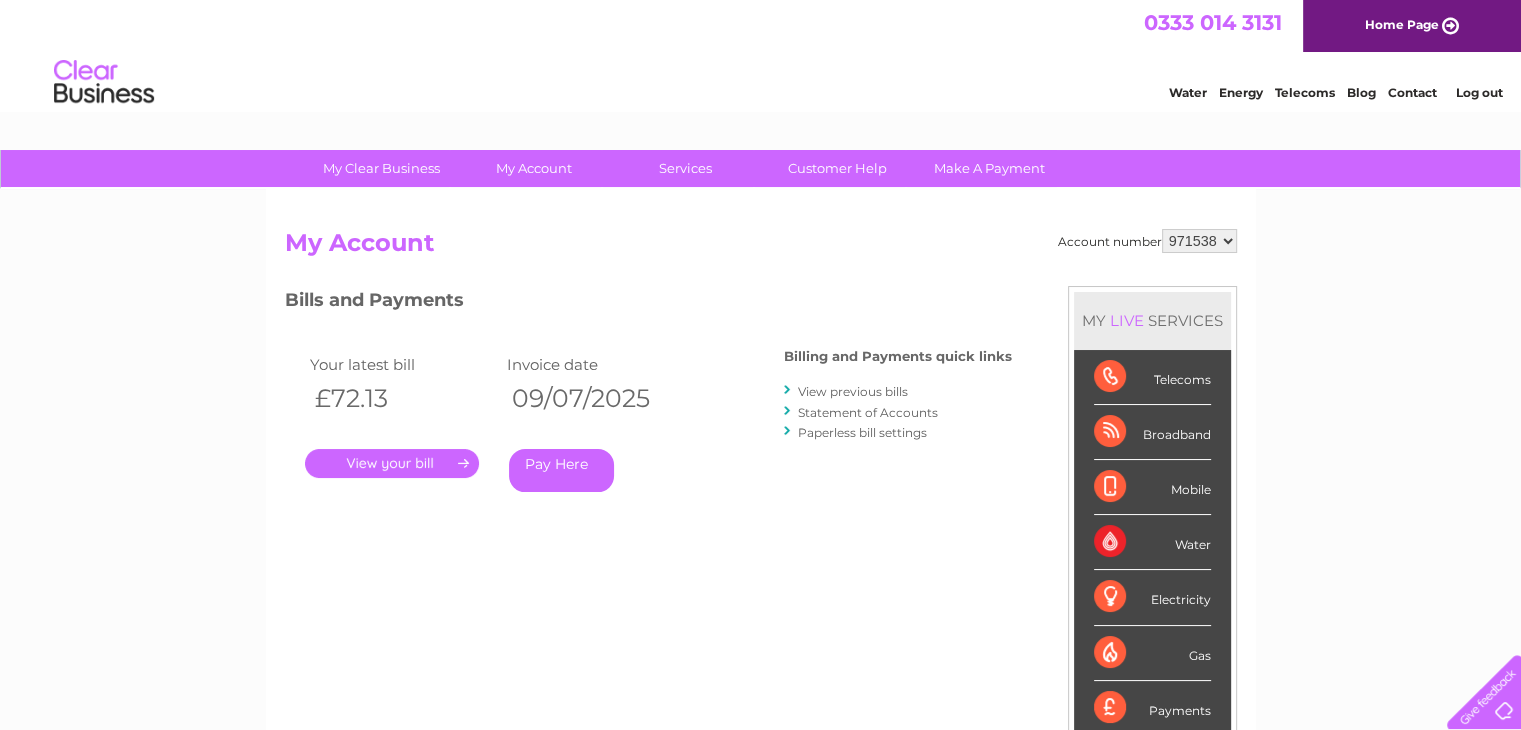 scroll, scrollTop: 0, scrollLeft: 0, axis: both 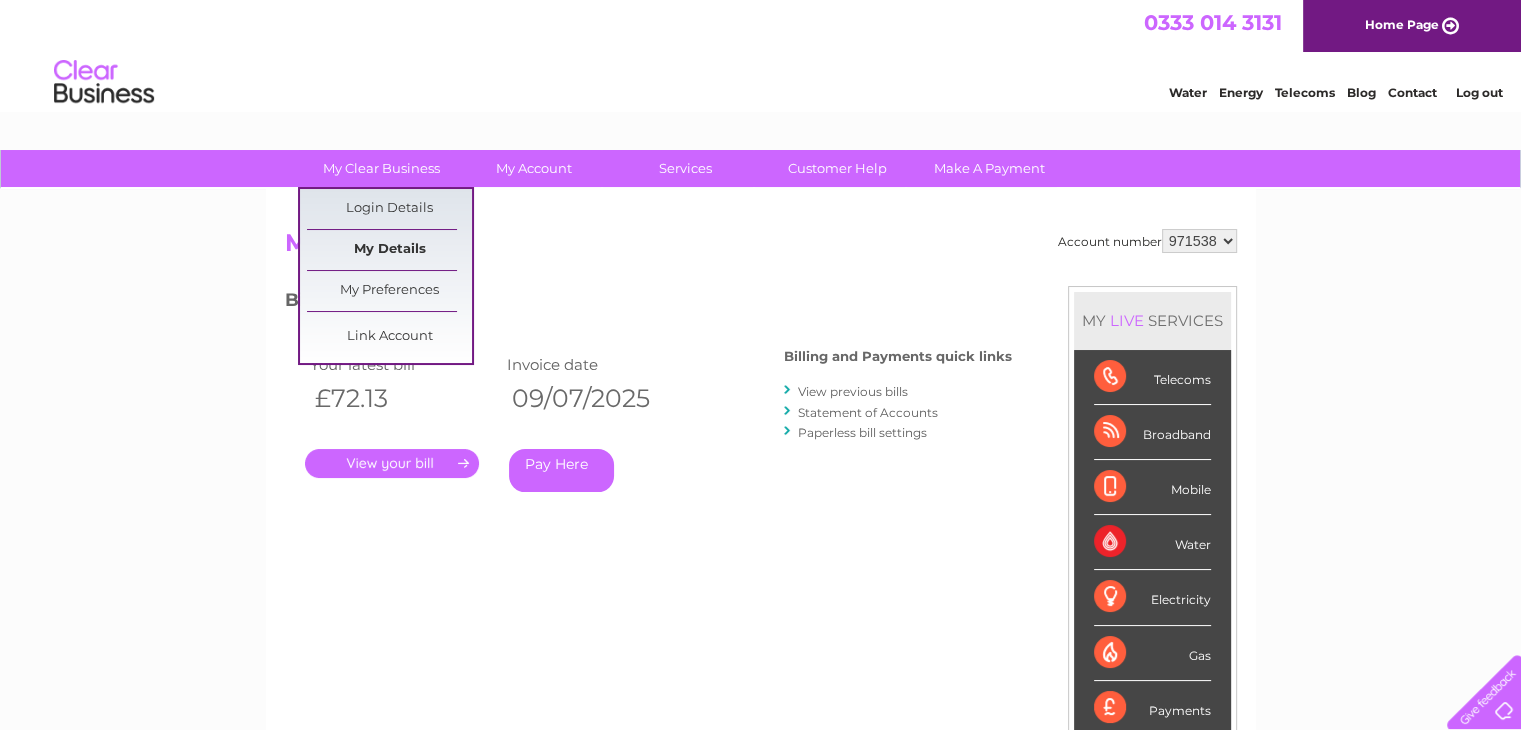 click on "My Details" at bounding box center (389, 250) 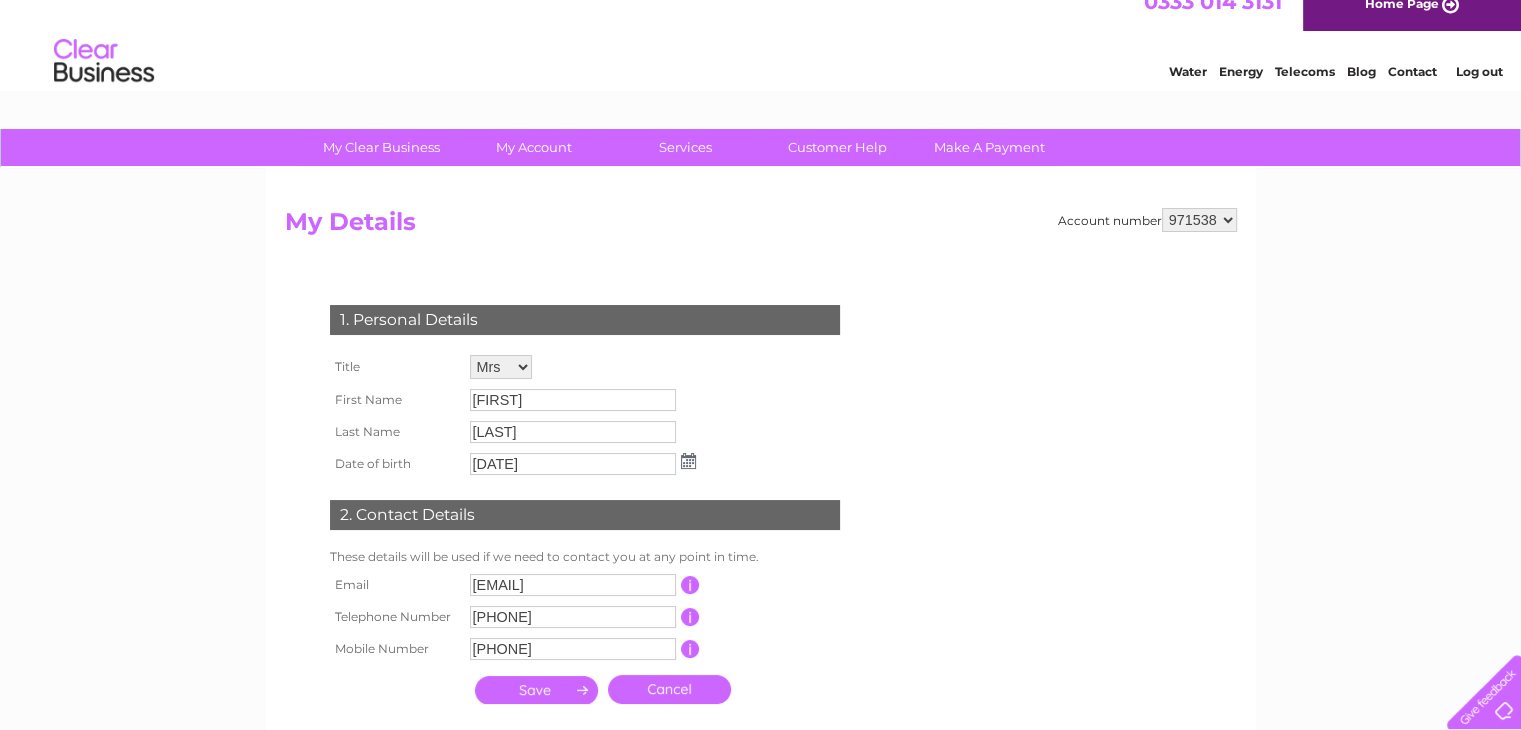 scroll, scrollTop: 0, scrollLeft: 0, axis: both 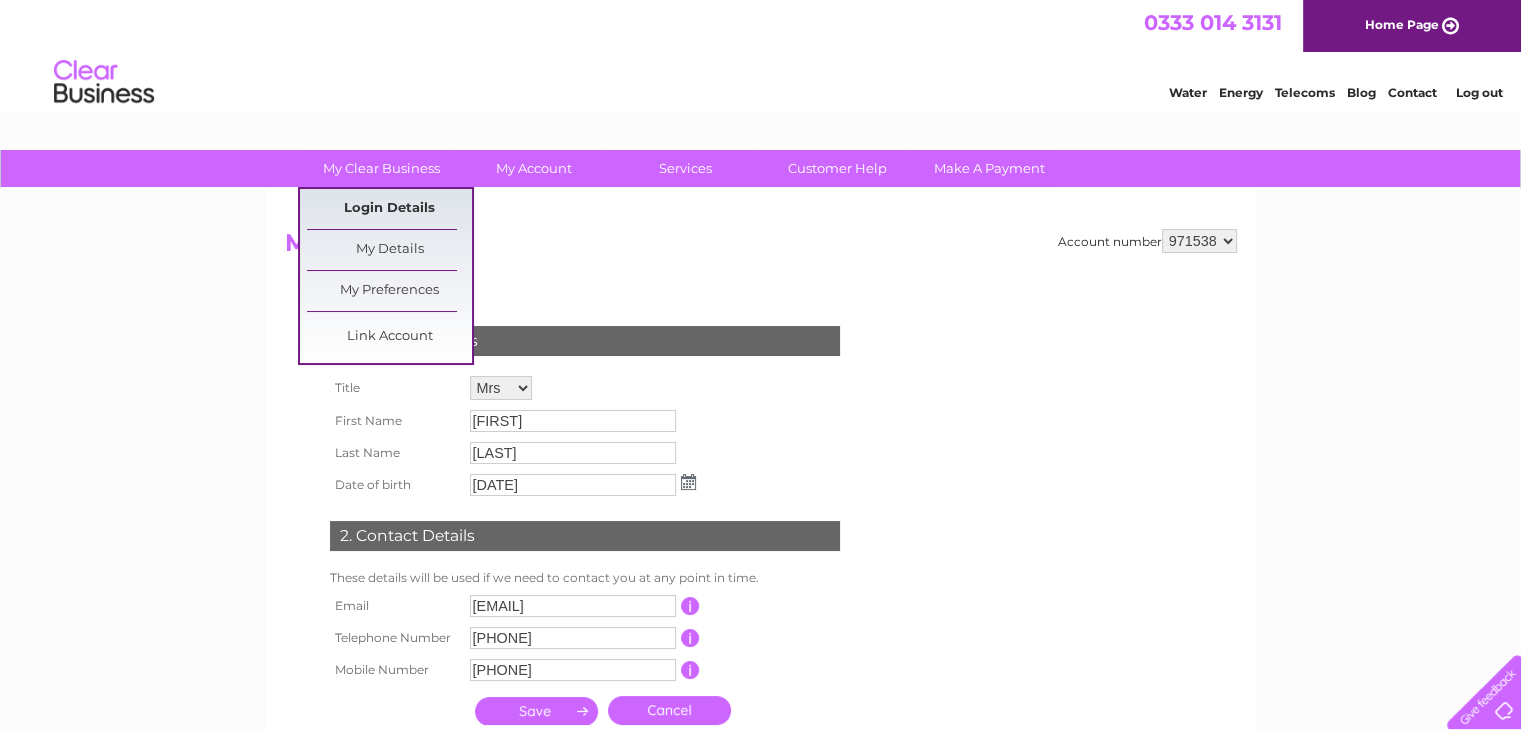 click on "Login Details" at bounding box center (389, 209) 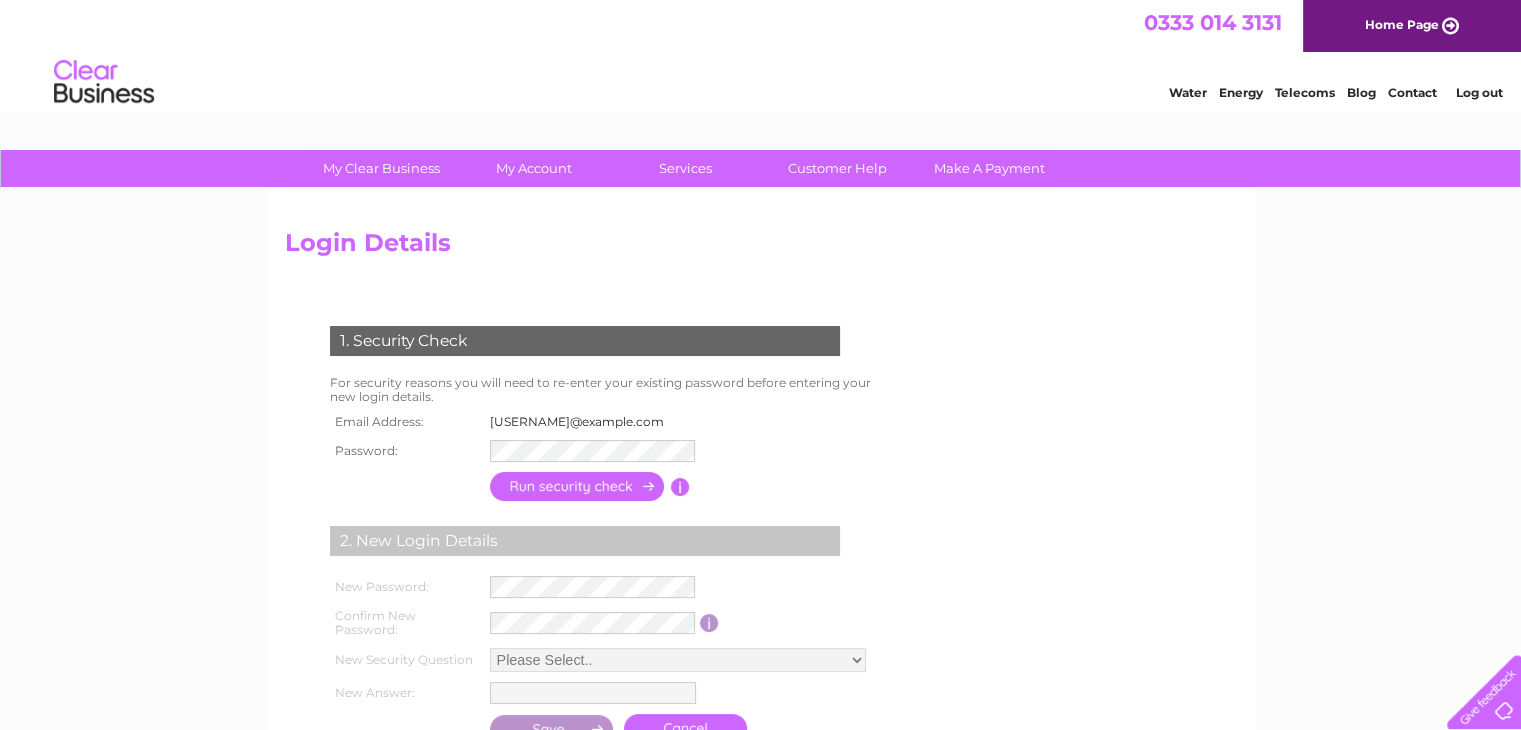 scroll, scrollTop: 0, scrollLeft: 0, axis: both 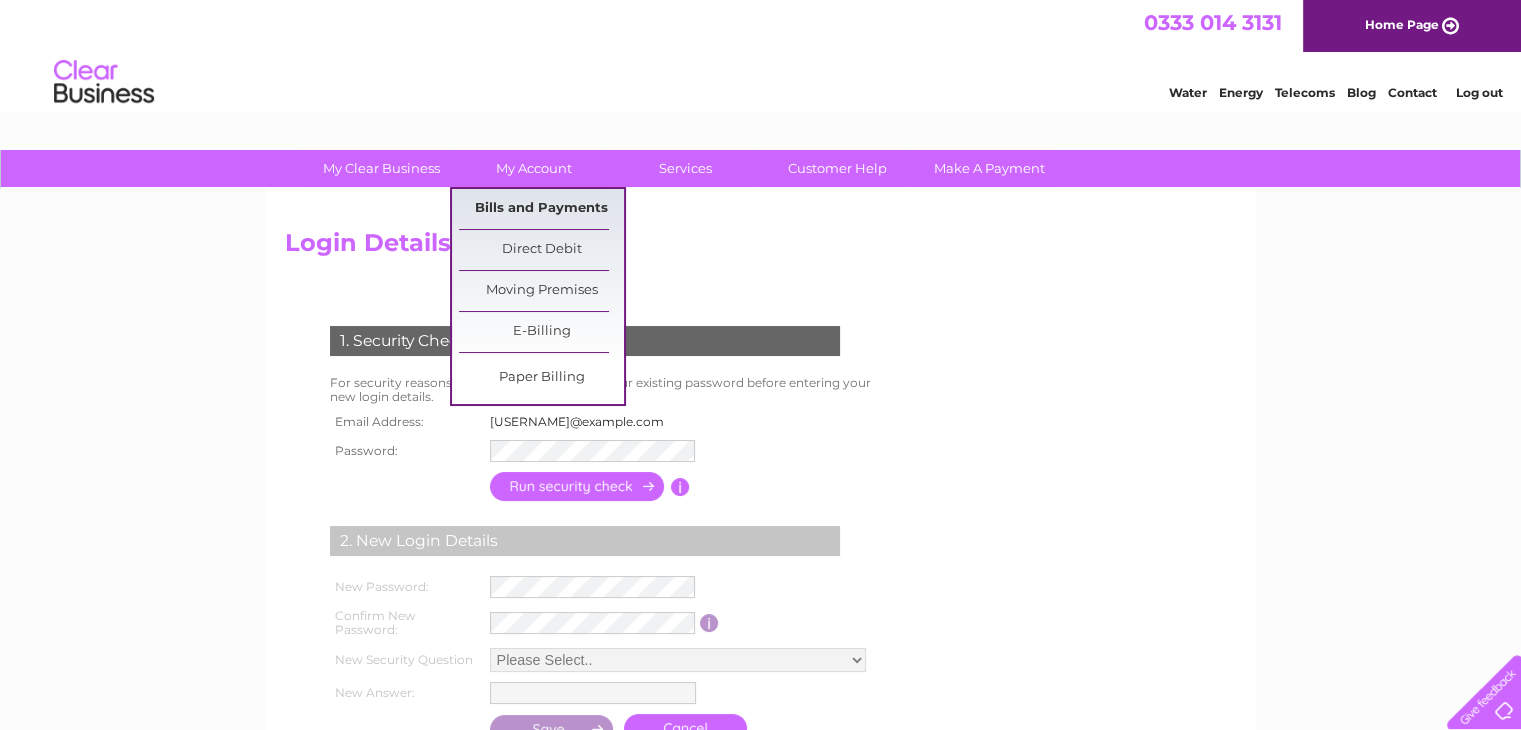 click on "Bills and Payments" at bounding box center [541, 209] 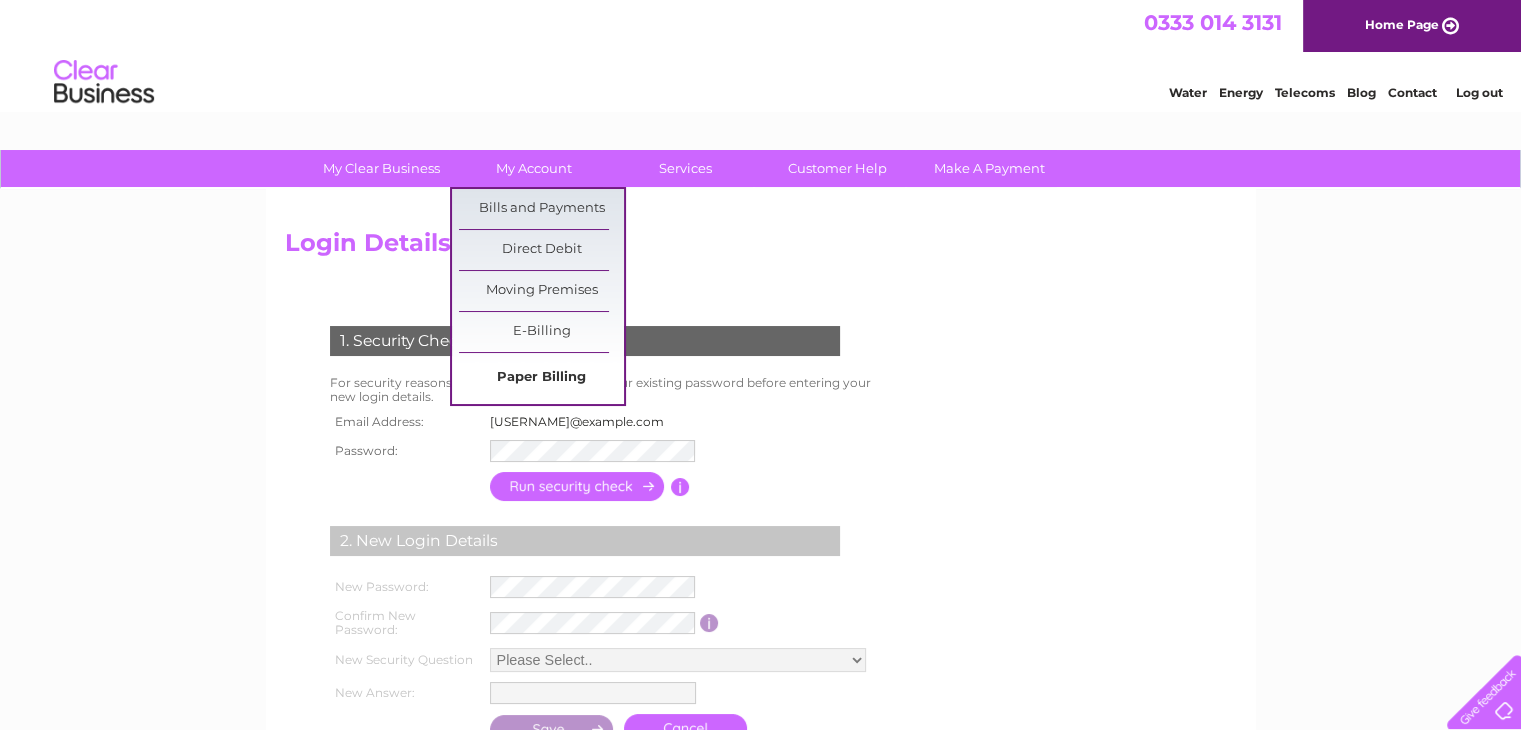 click on "Paper Billing" at bounding box center (541, 378) 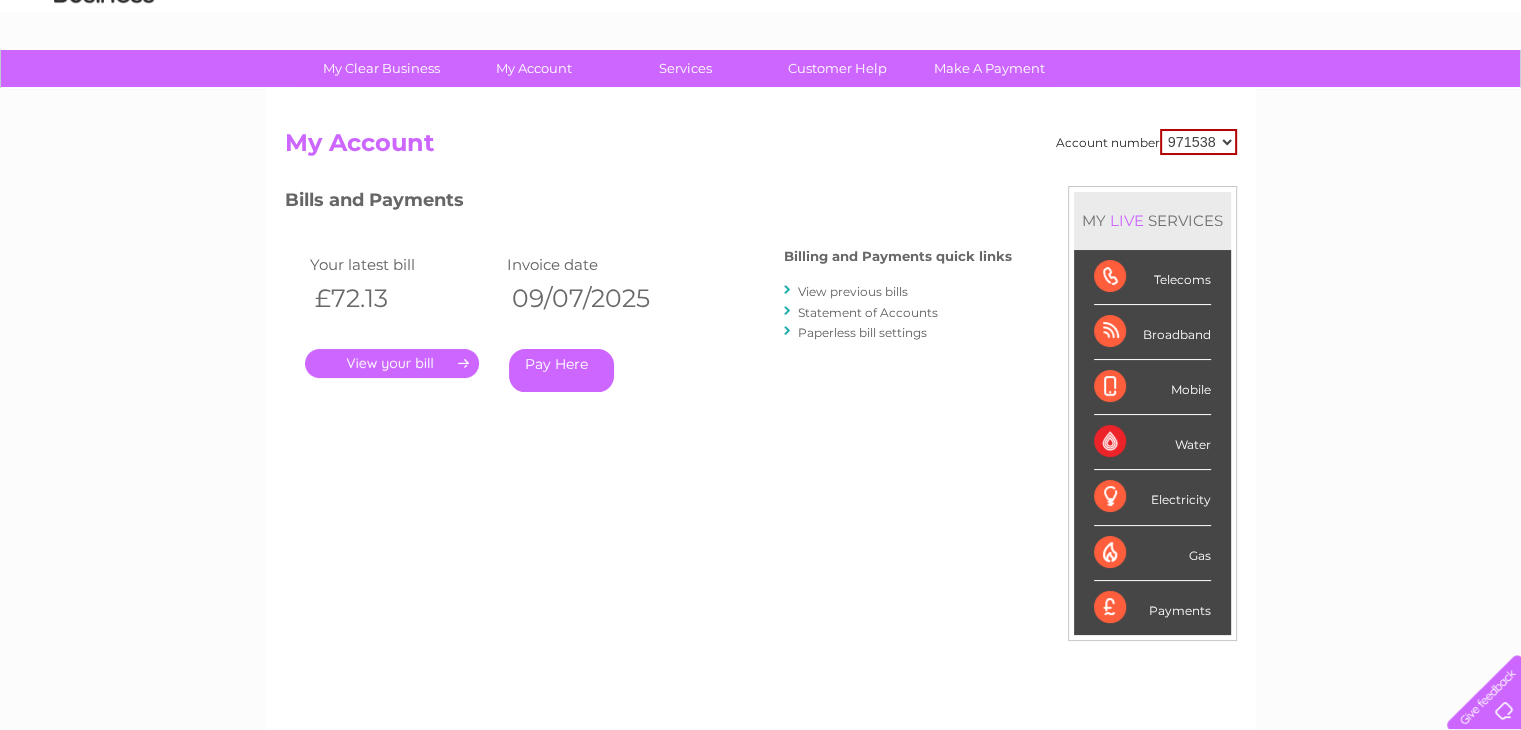 scroll, scrollTop: 0, scrollLeft: 0, axis: both 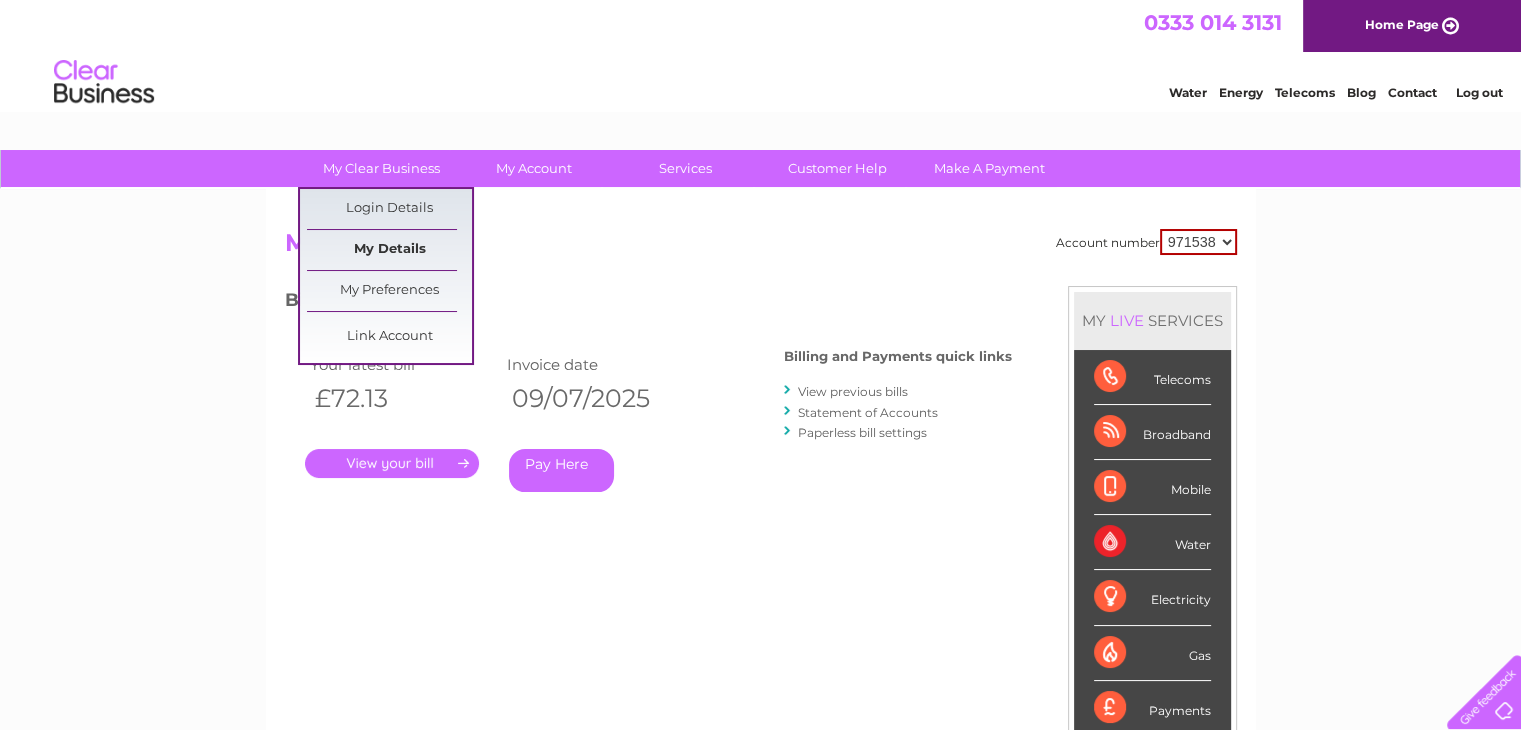 click on "My Details" at bounding box center [389, 250] 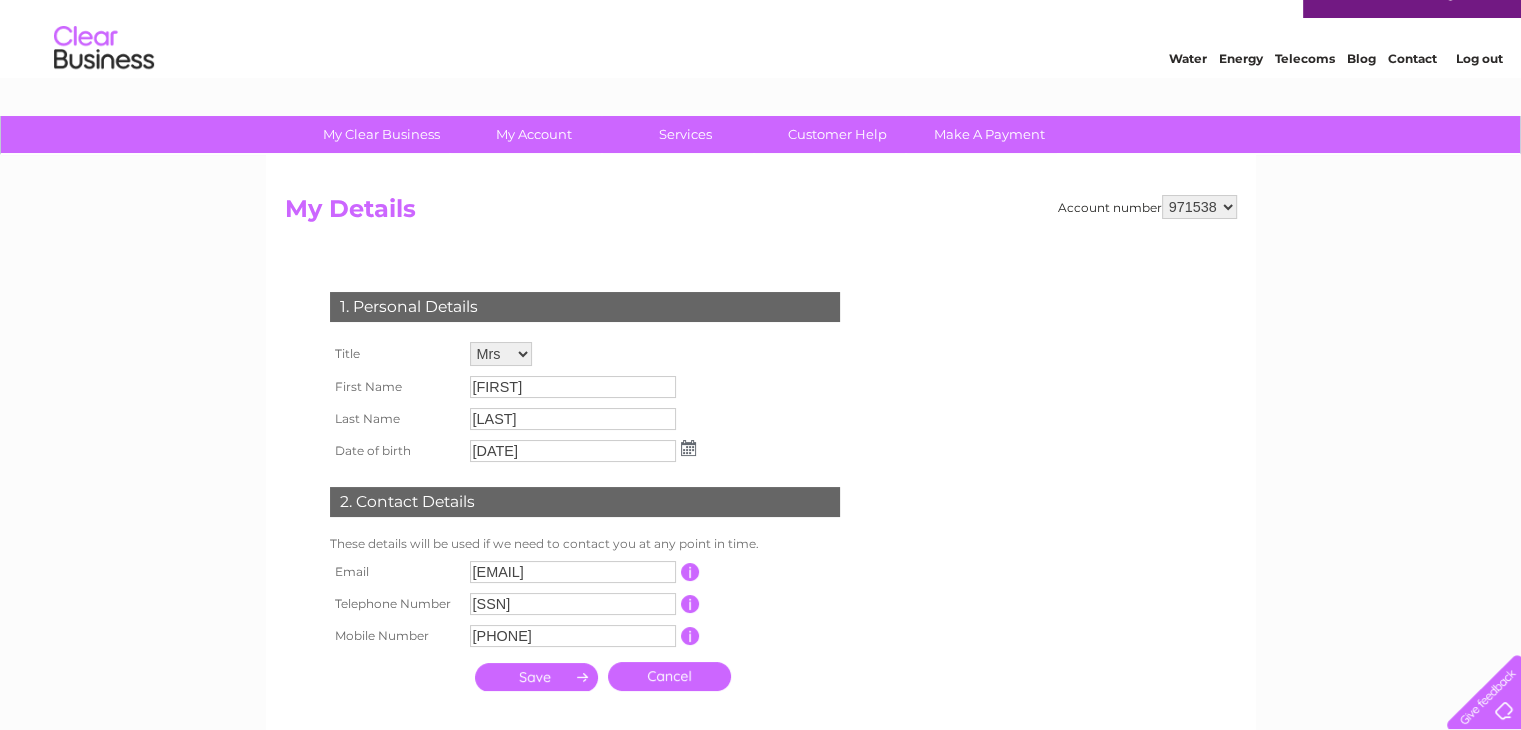scroll, scrollTop: 0, scrollLeft: 0, axis: both 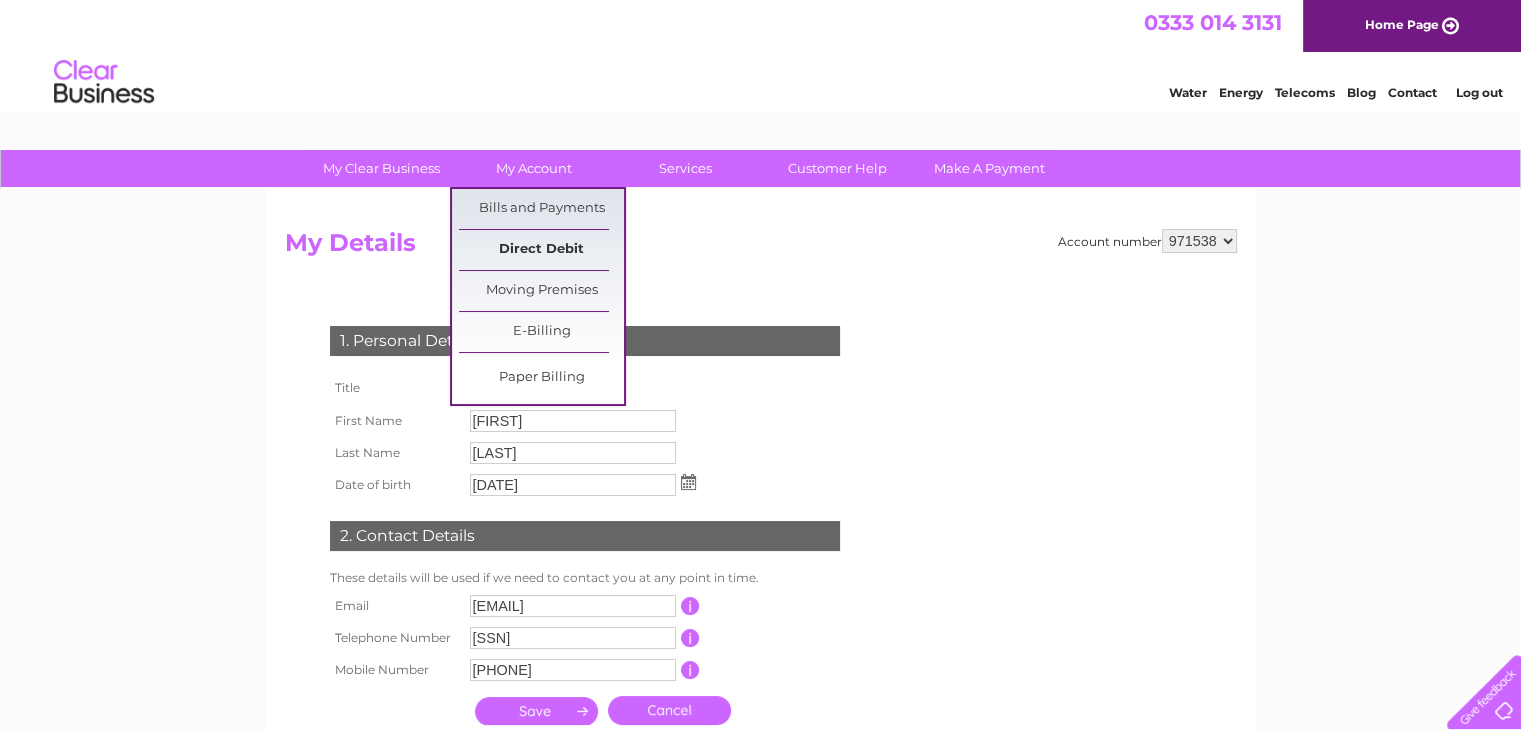click on "Direct Debit" at bounding box center [541, 250] 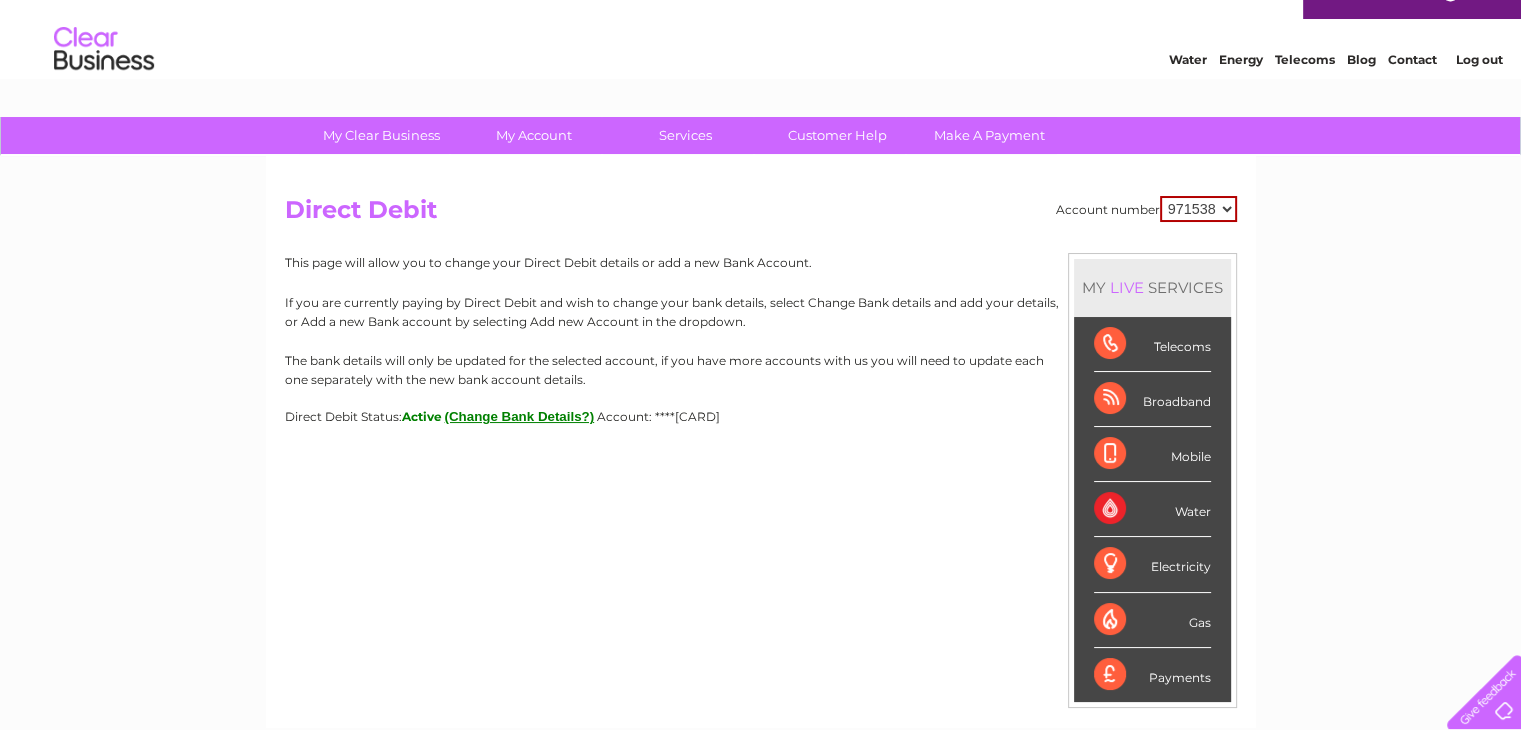 scroll, scrollTop: 0, scrollLeft: 0, axis: both 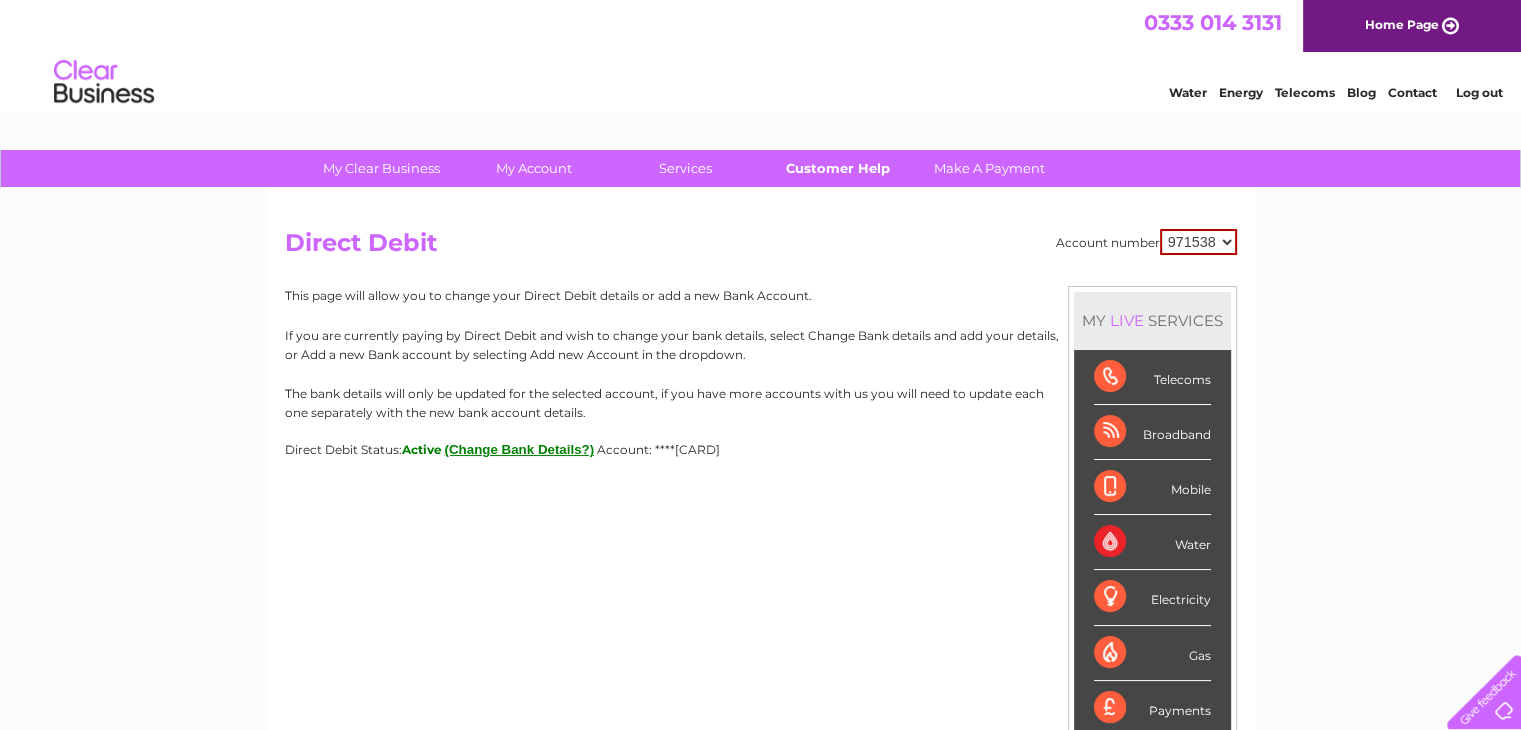 click on "Customer Help" at bounding box center (837, 168) 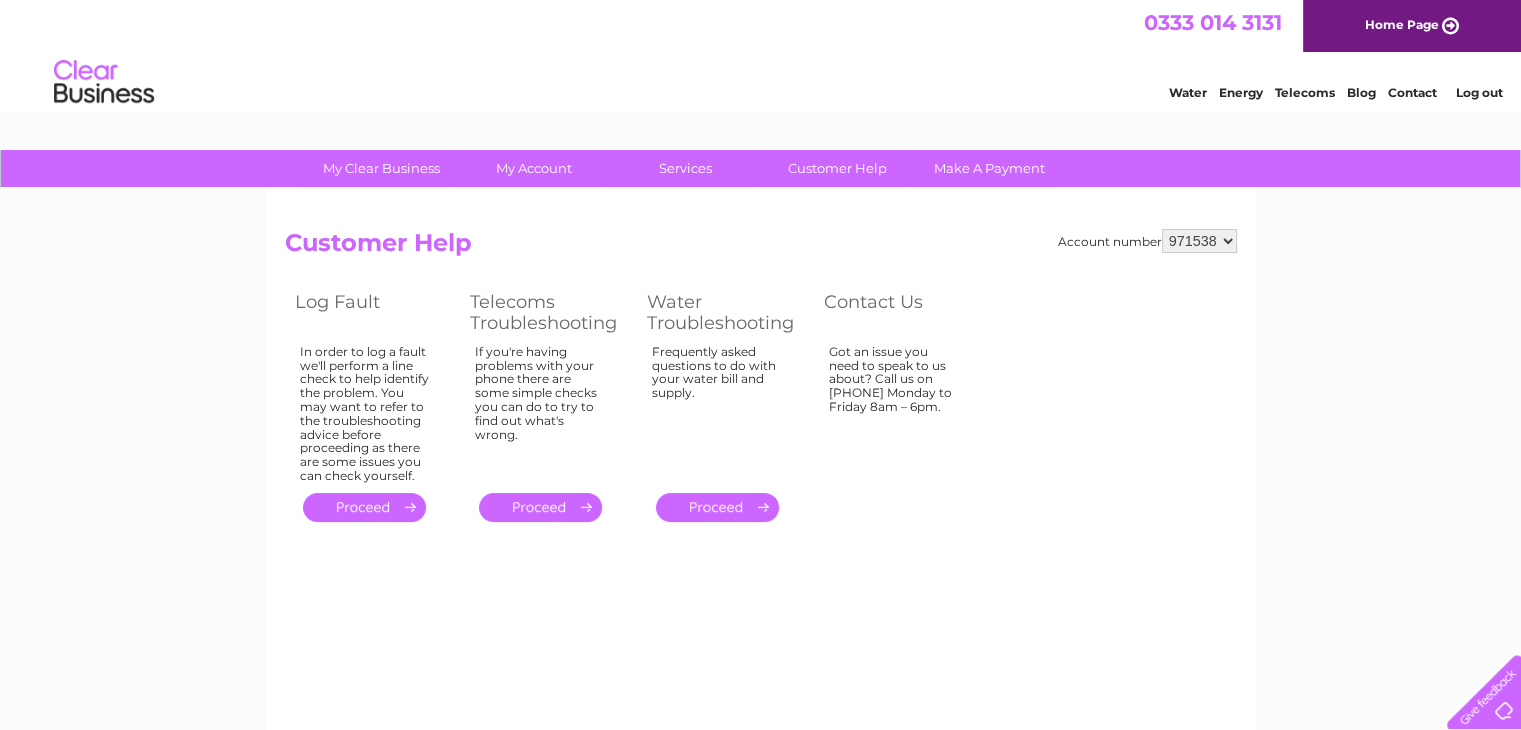 scroll, scrollTop: 0, scrollLeft: 0, axis: both 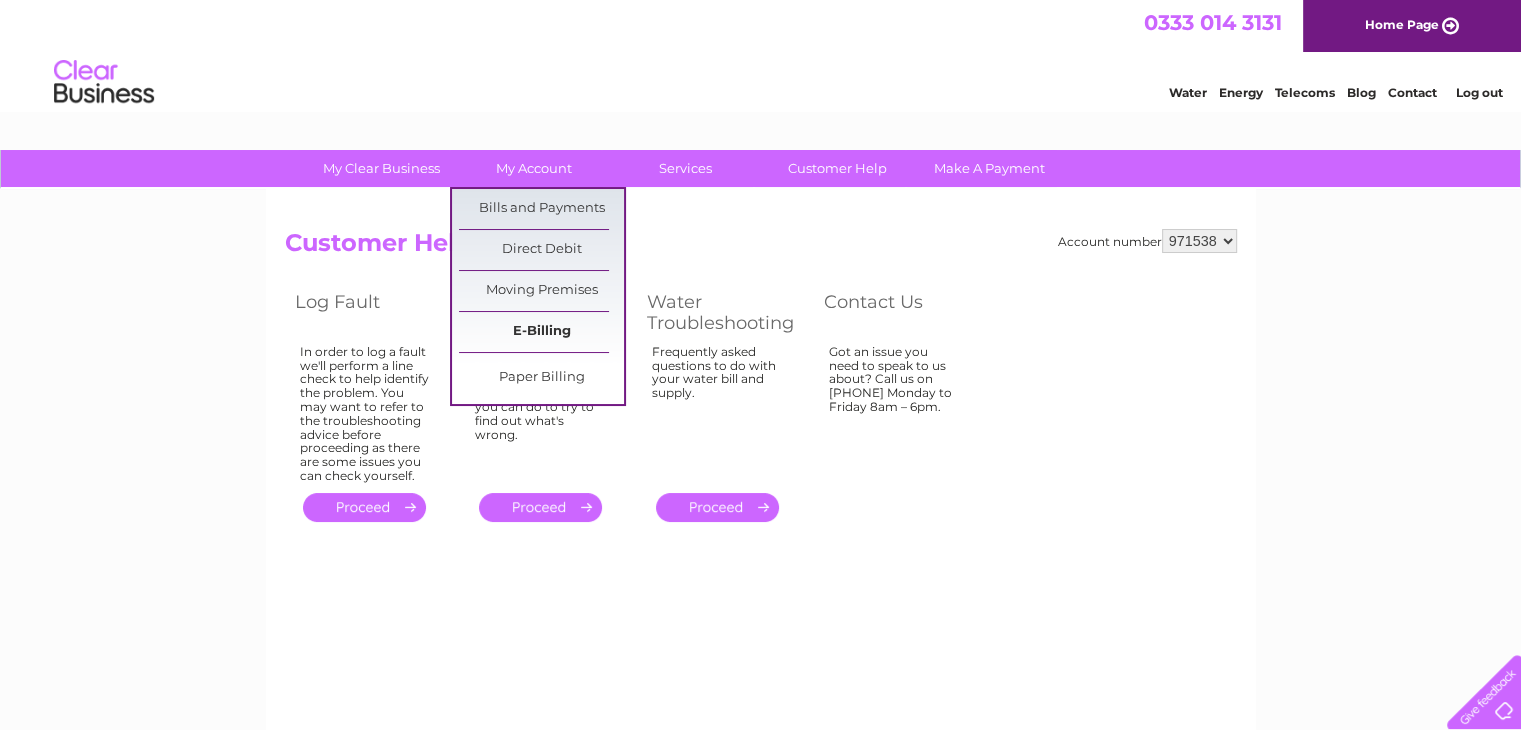 click on "E-Billing" at bounding box center (541, 332) 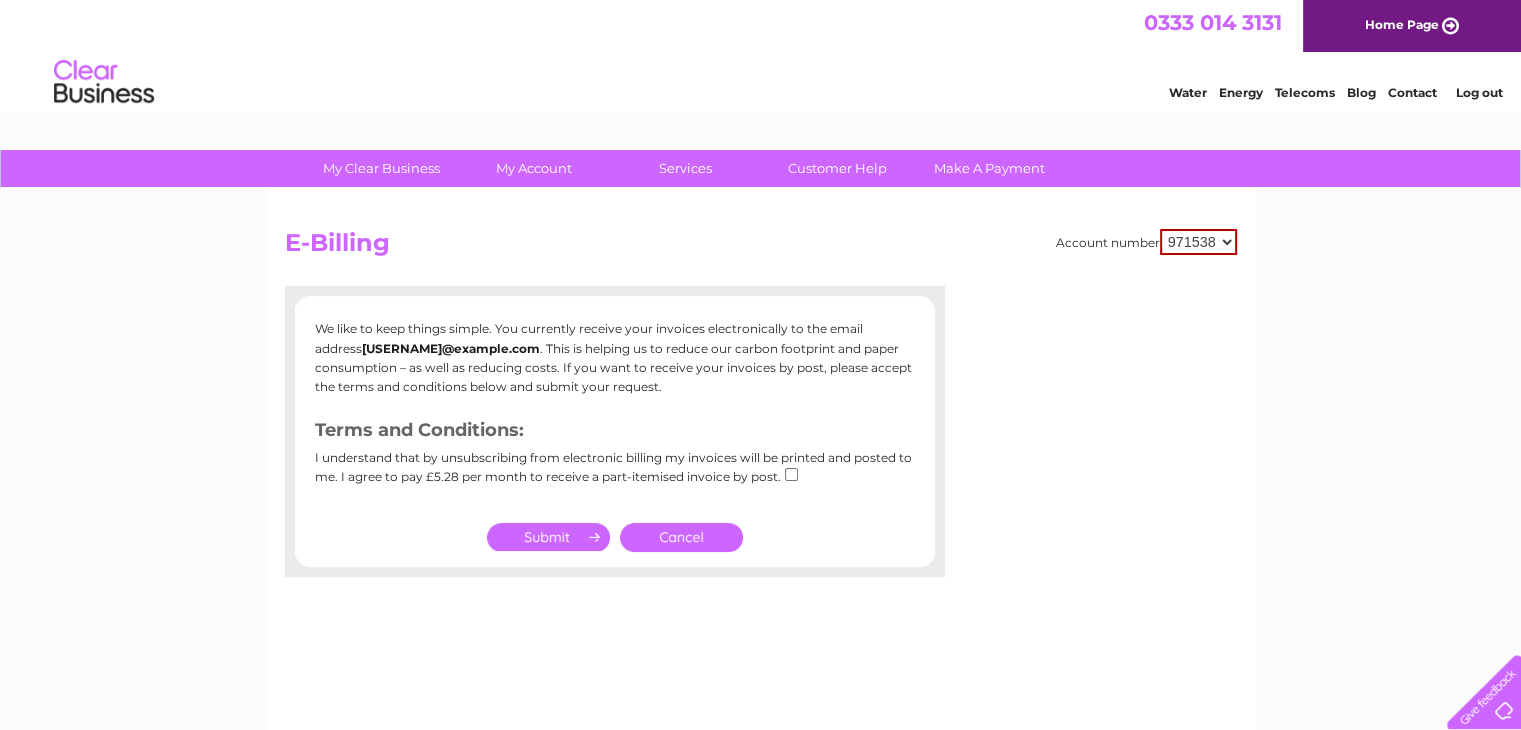 scroll, scrollTop: 0, scrollLeft: 0, axis: both 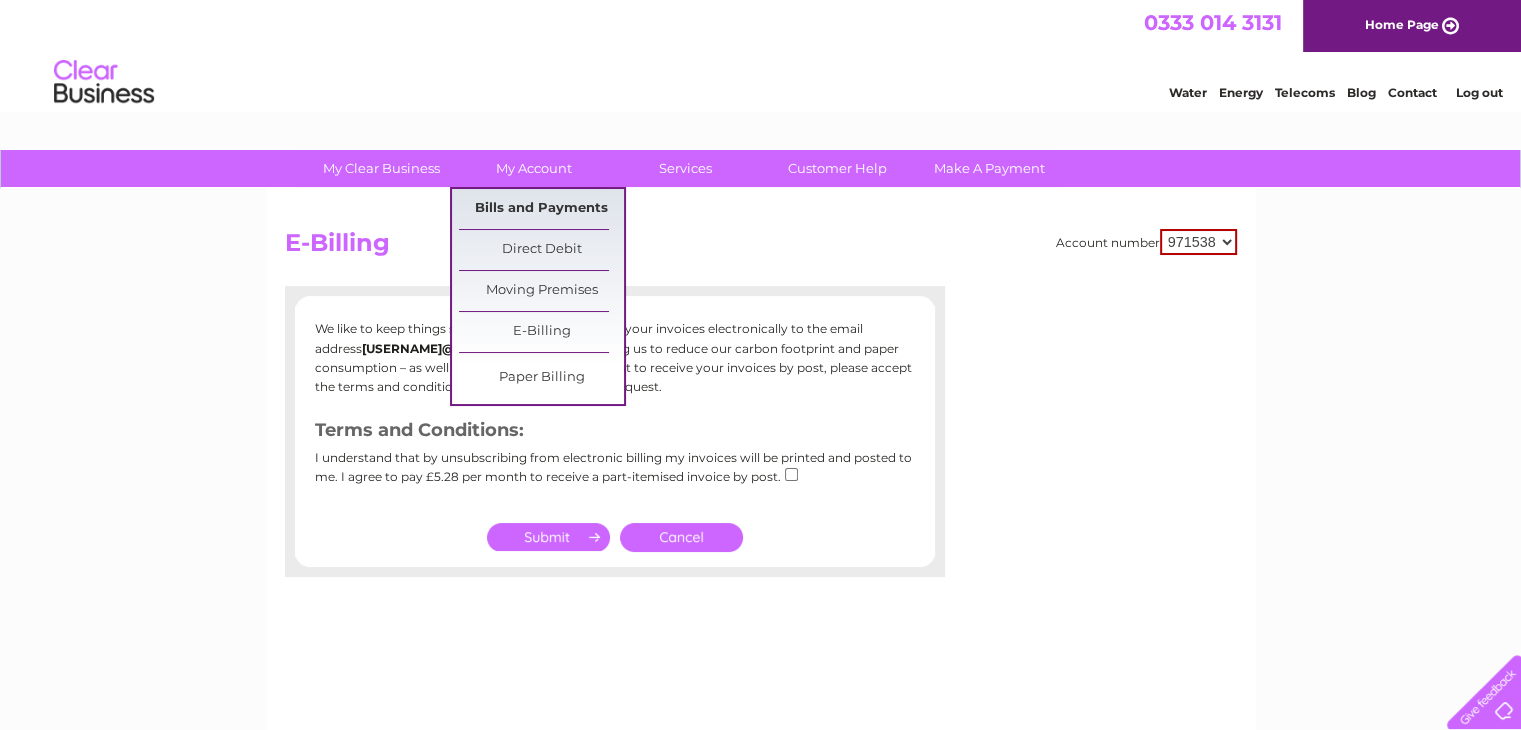 click on "Bills and Payments" at bounding box center [541, 209] 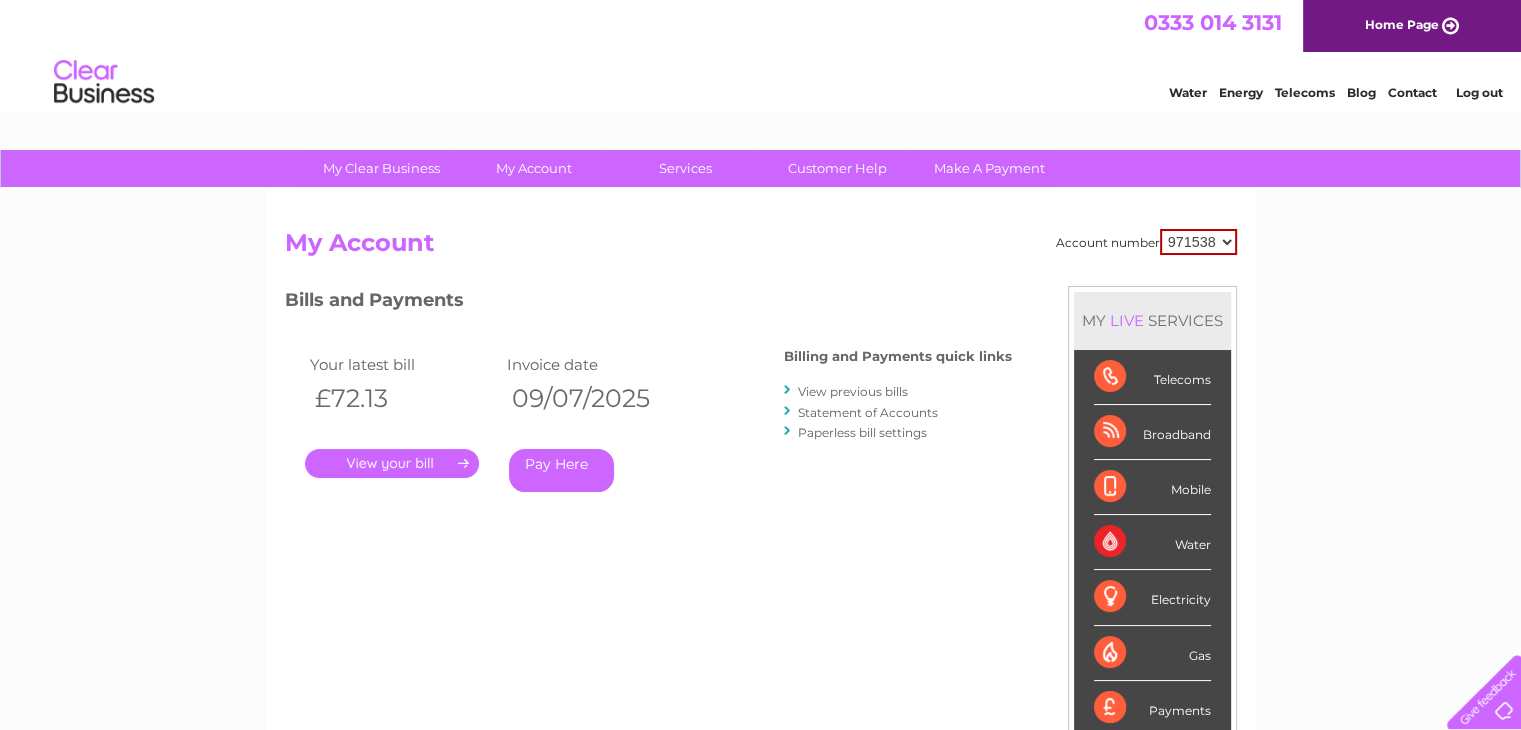 scroll, scrollTop: 0, scrollLeft: 0, axis: both 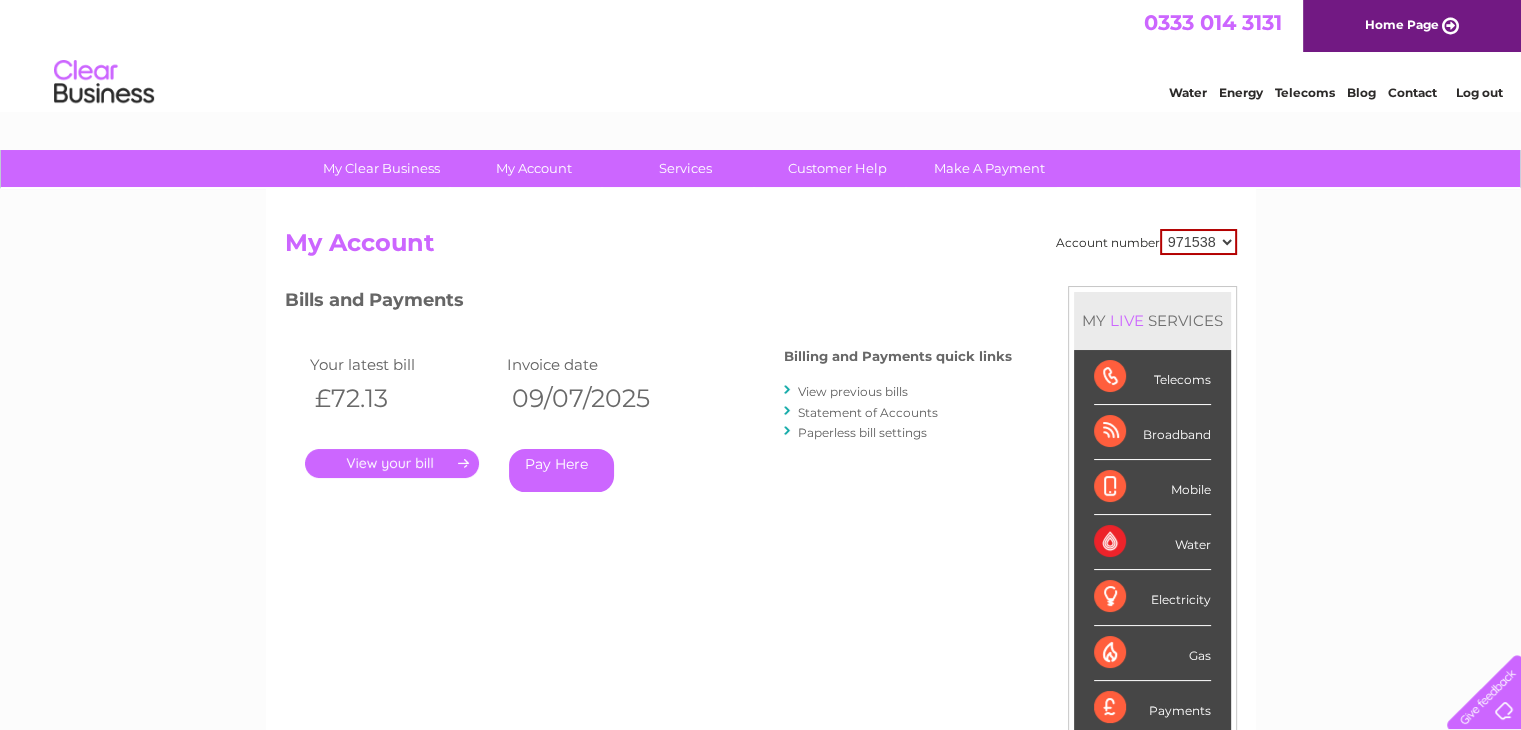 click on "Statement of Accounts" at bounding box center [868, 412] 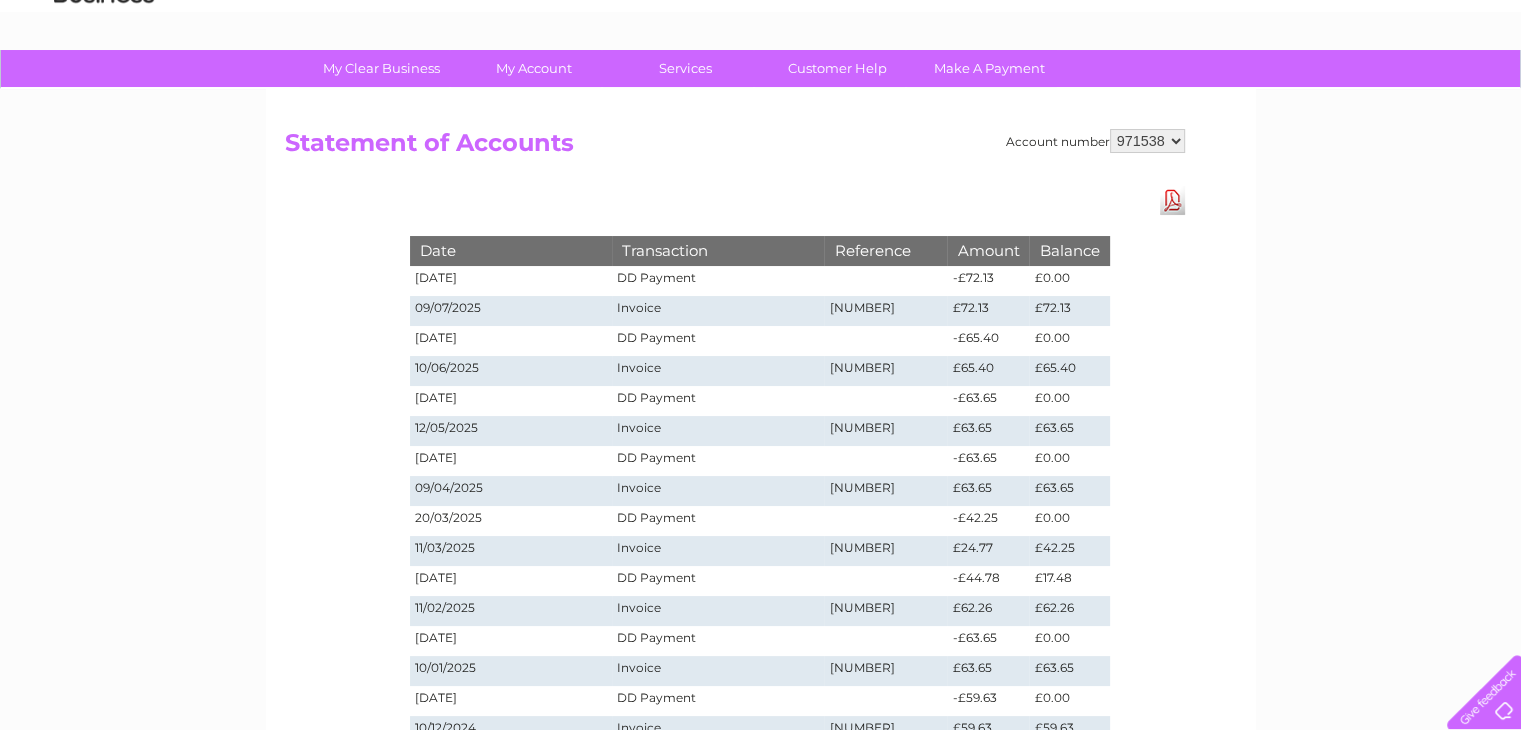scroll, scrollTop: 0, scrollLeft: 0, axis: both 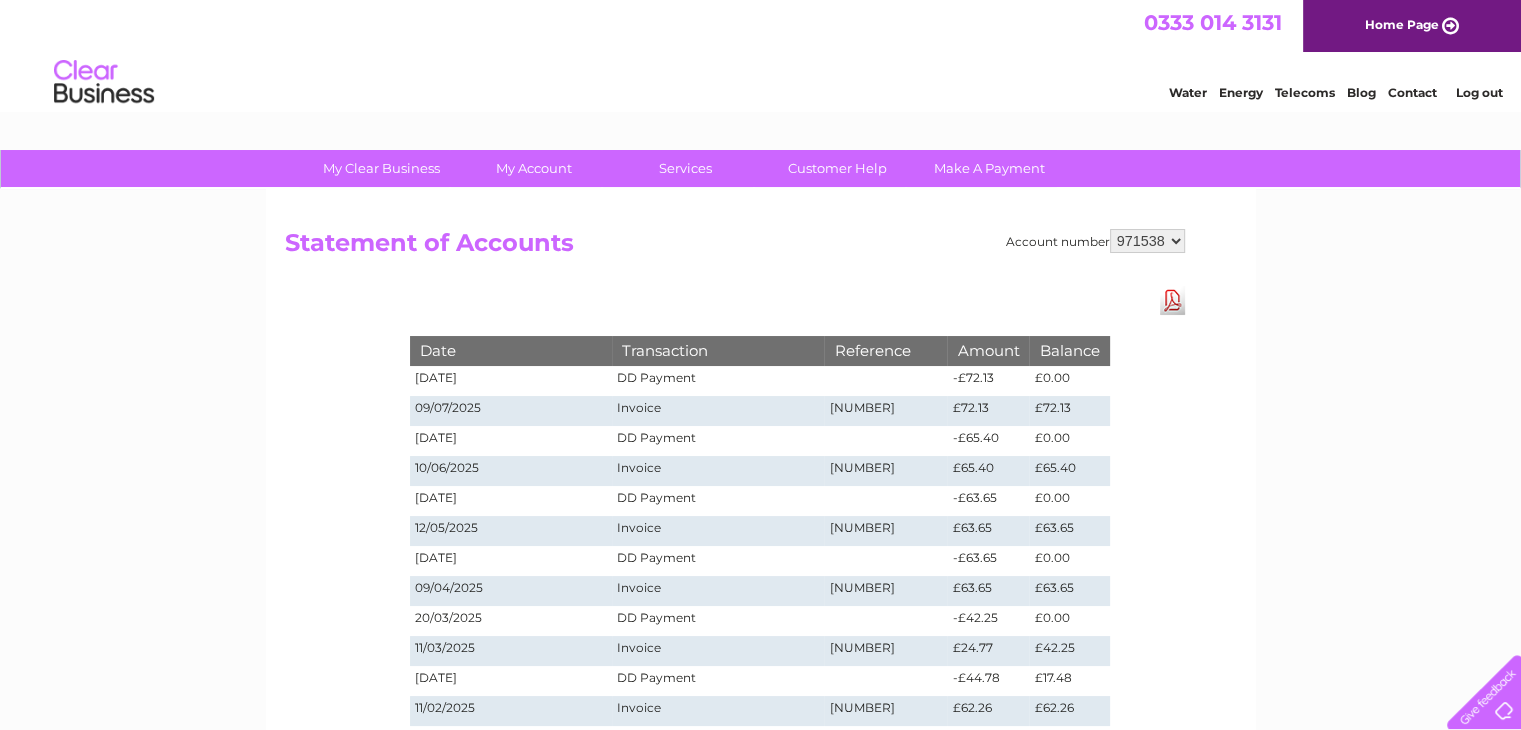 click on "Invoice" at bounding box center [718, 411] 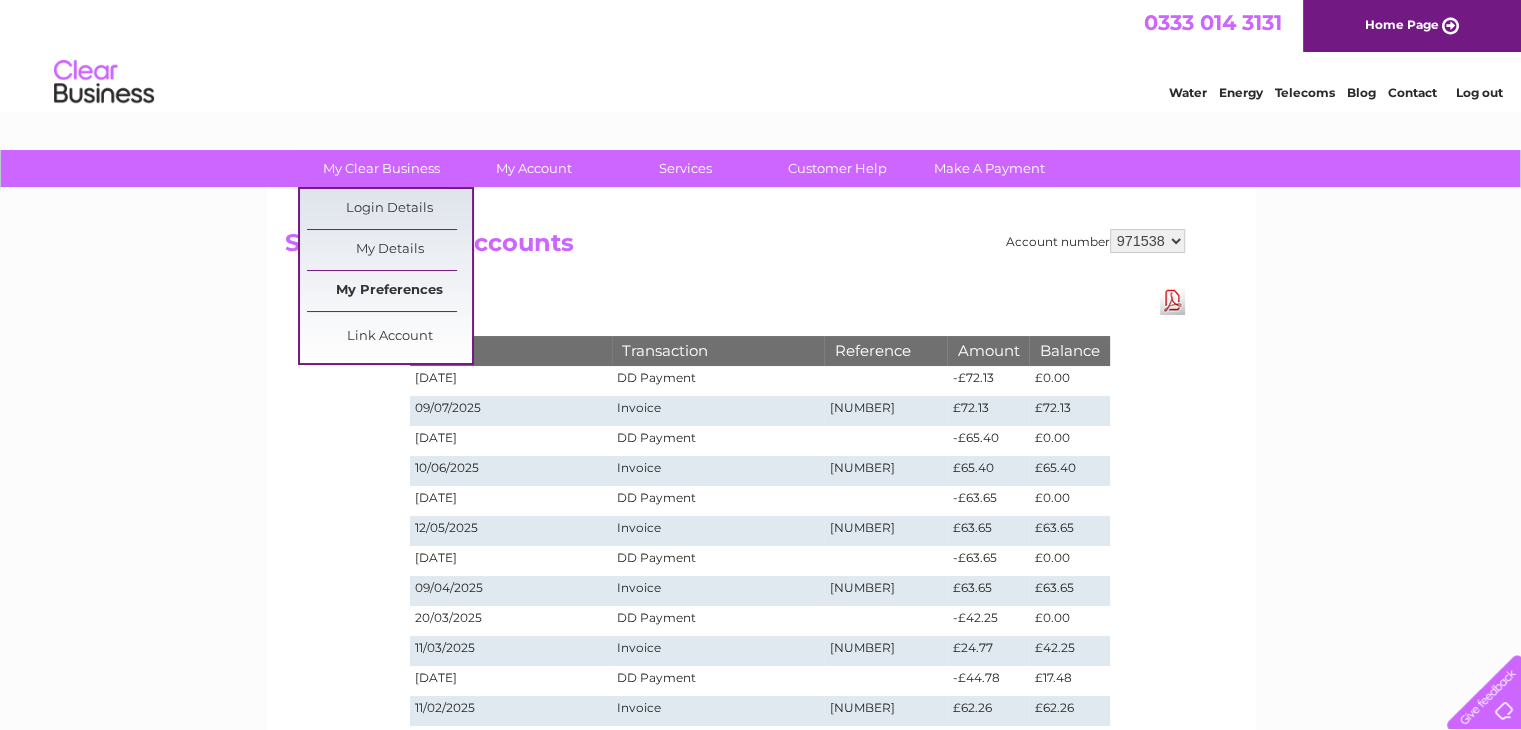 click on "My Preferences" at bounding box center (389, 291) 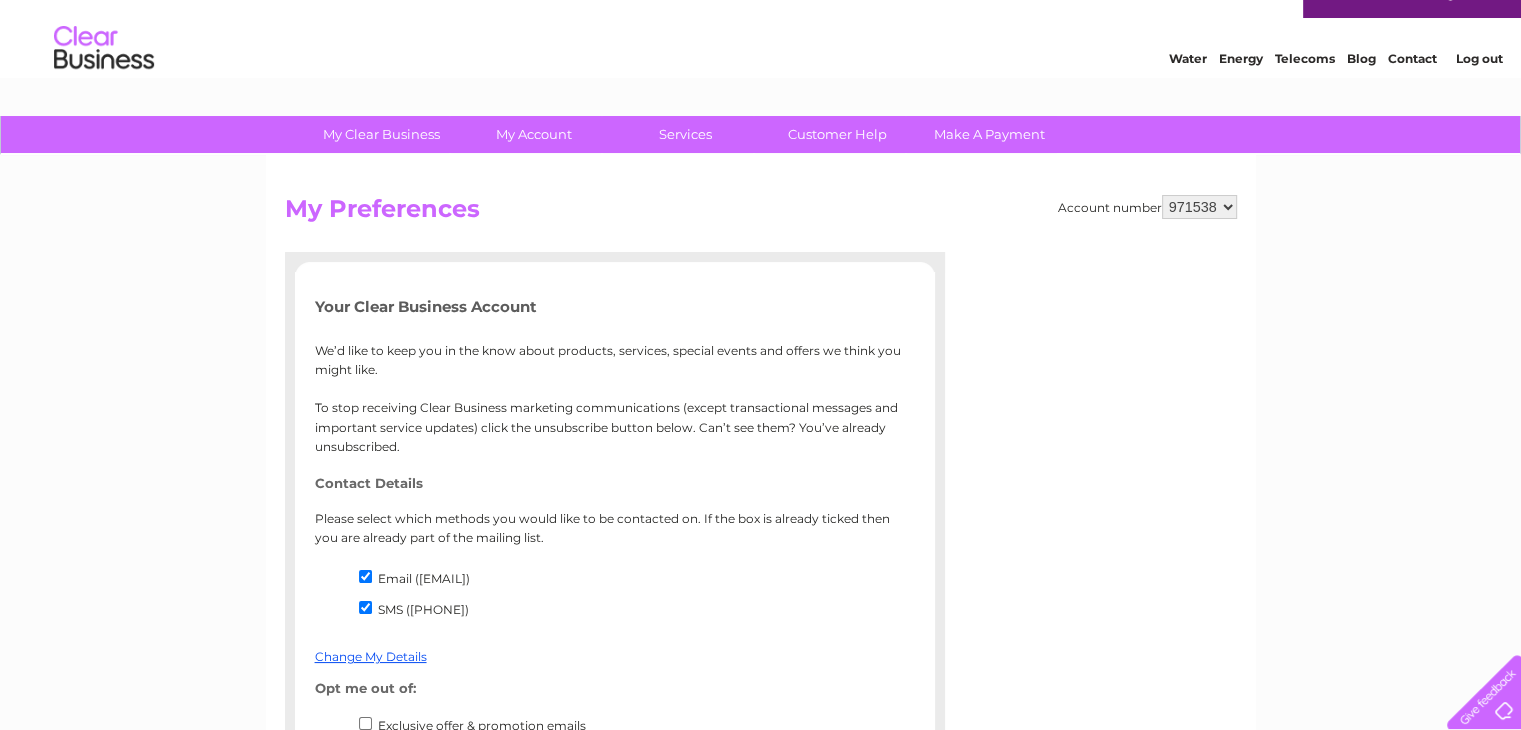 scroll, scrollTop: 0, scrollLeft: 0, axis: both 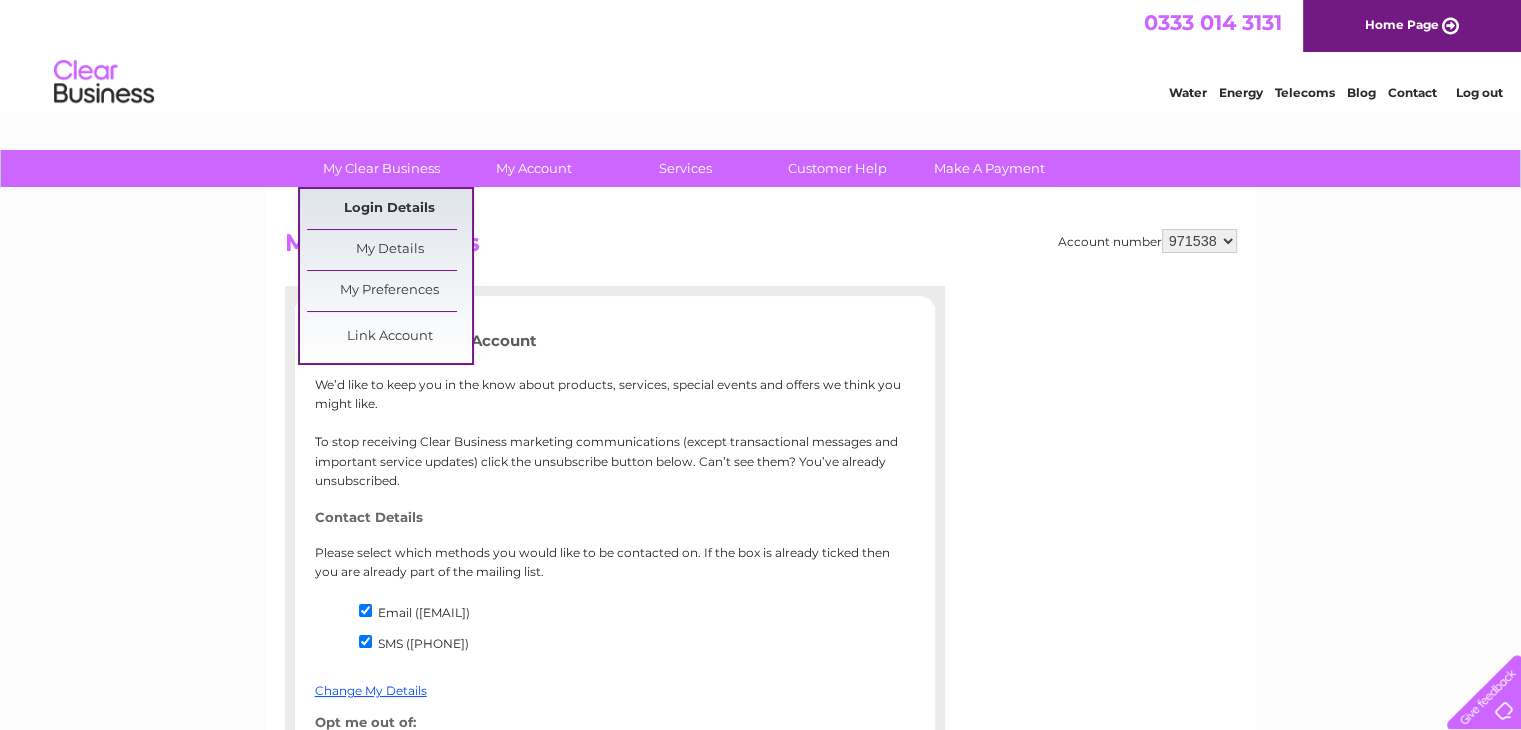 click on "Login Details" at bounding box center (389, 209) 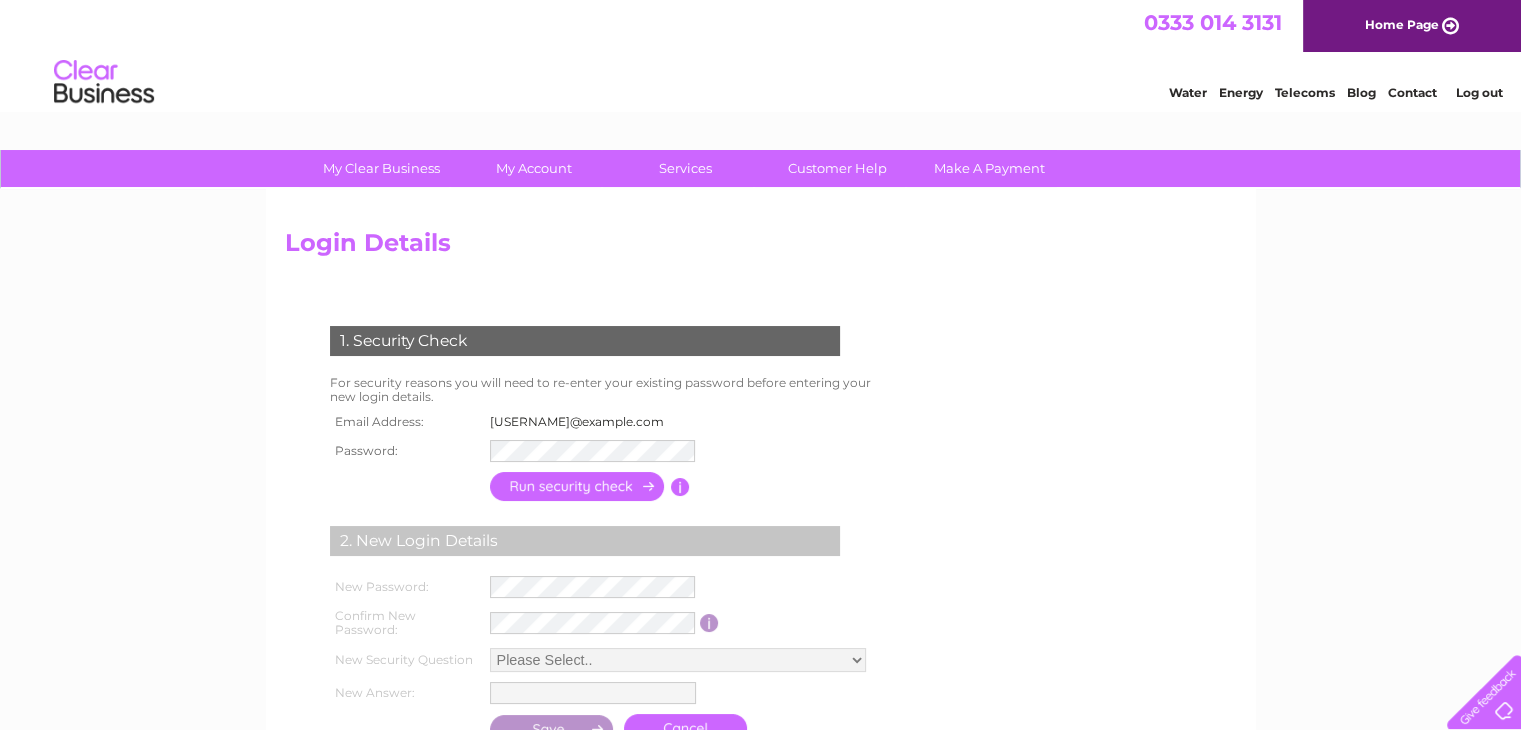 scroll, scrollTop: 0, scrollLeft: 0, axis: both 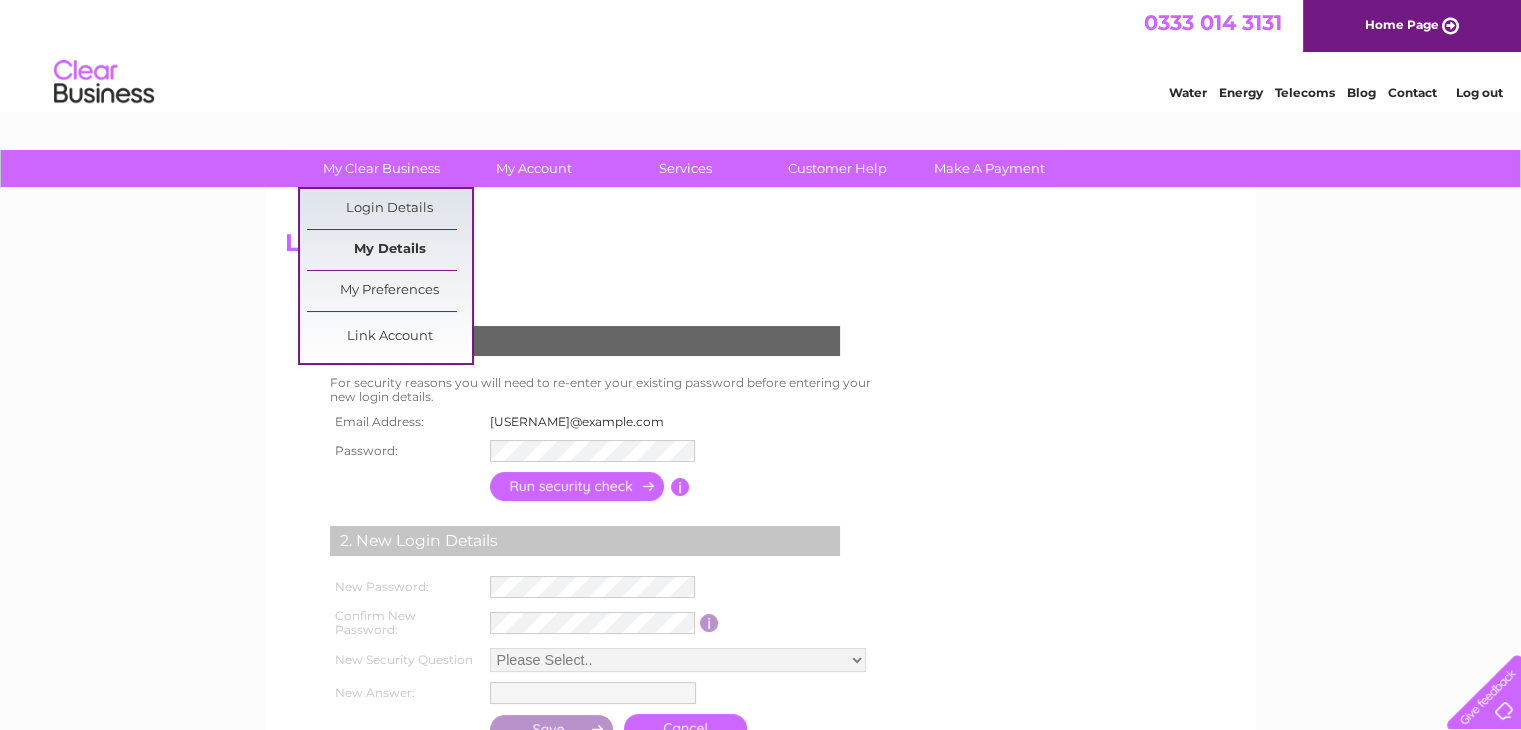 click on "My Details" at bounding box center (389, 250) 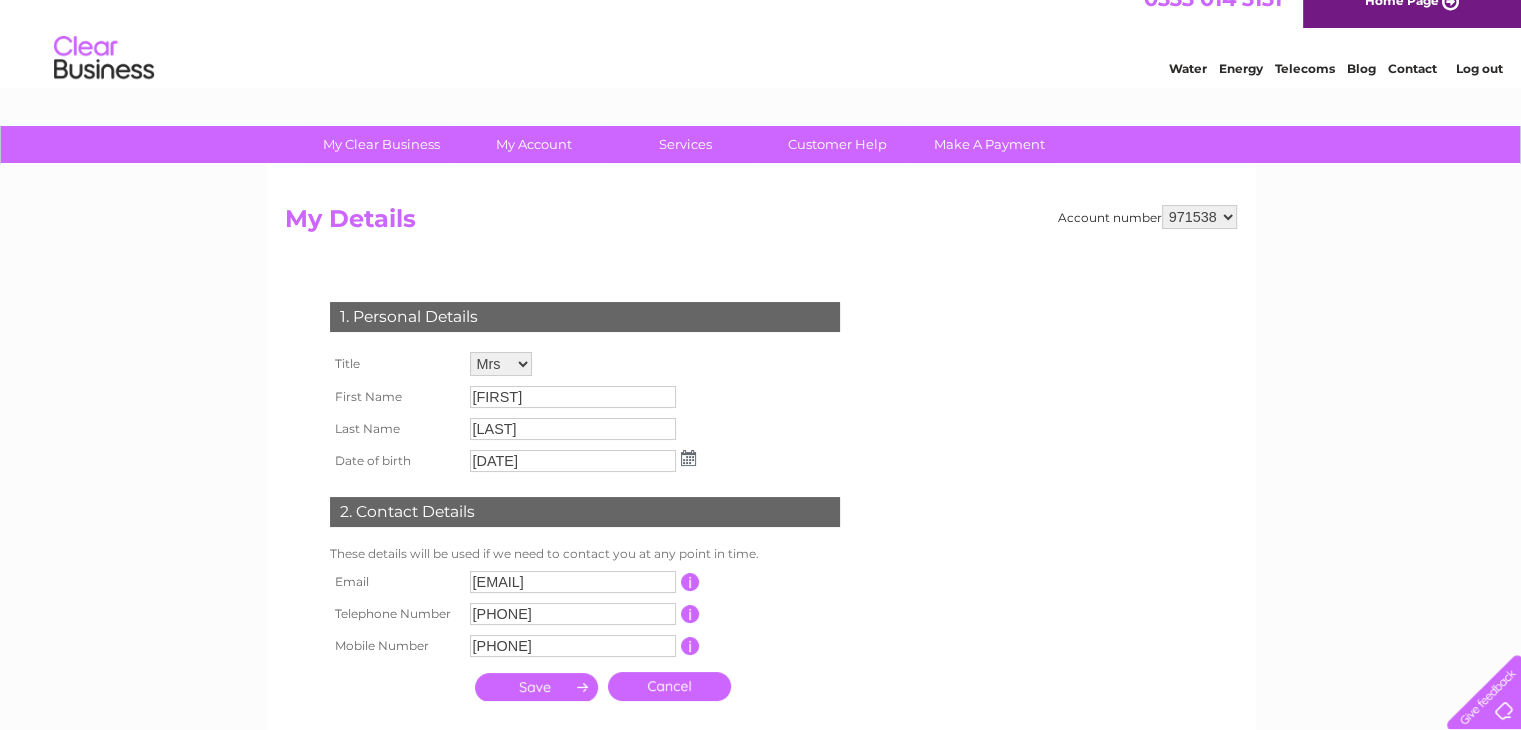 scroll, scrollTop: 0, scrollLeft: 0, axis: both 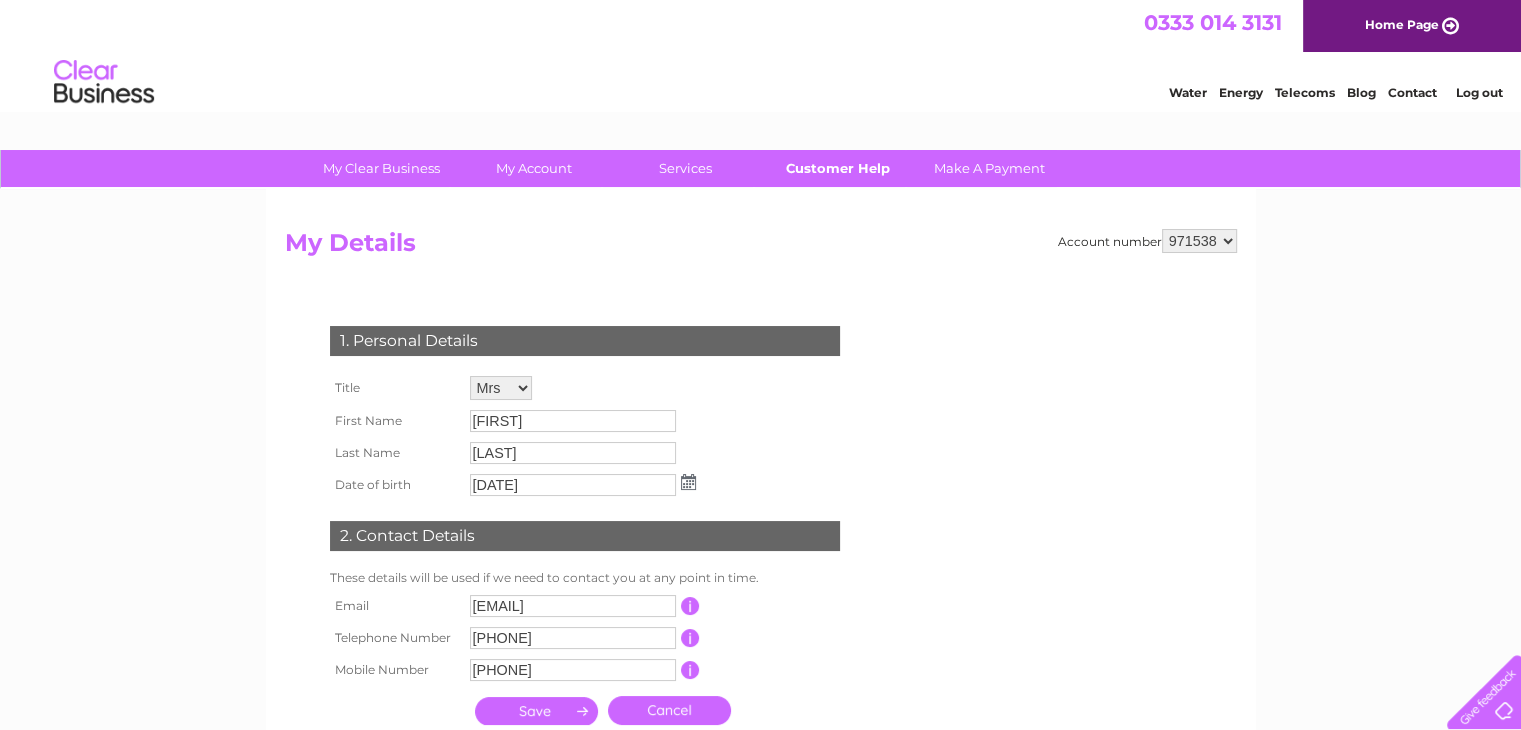 click on "Customer Help" at bounding box center [837, 168] 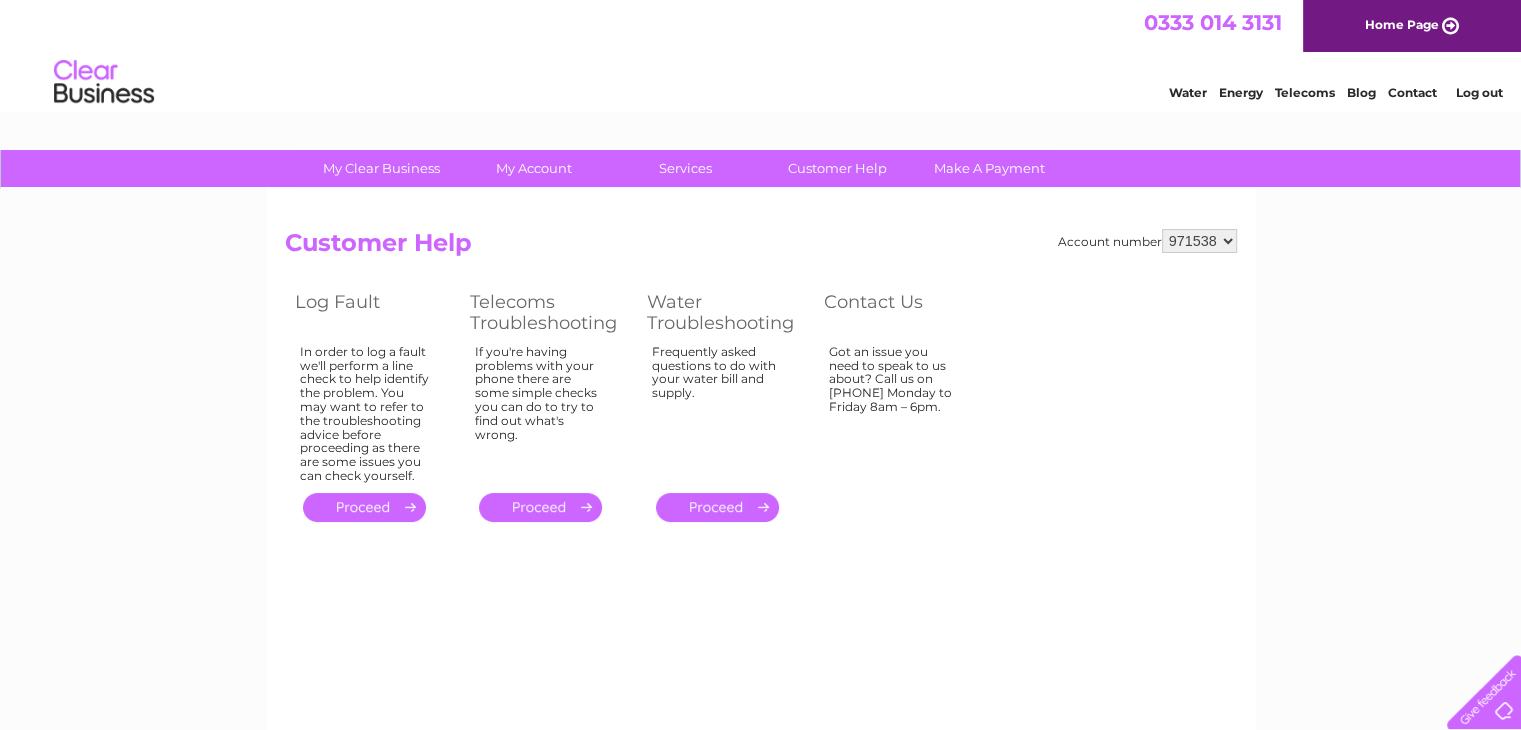 scroll, scrollTop: 0, scrollLeft: 0, axis: both 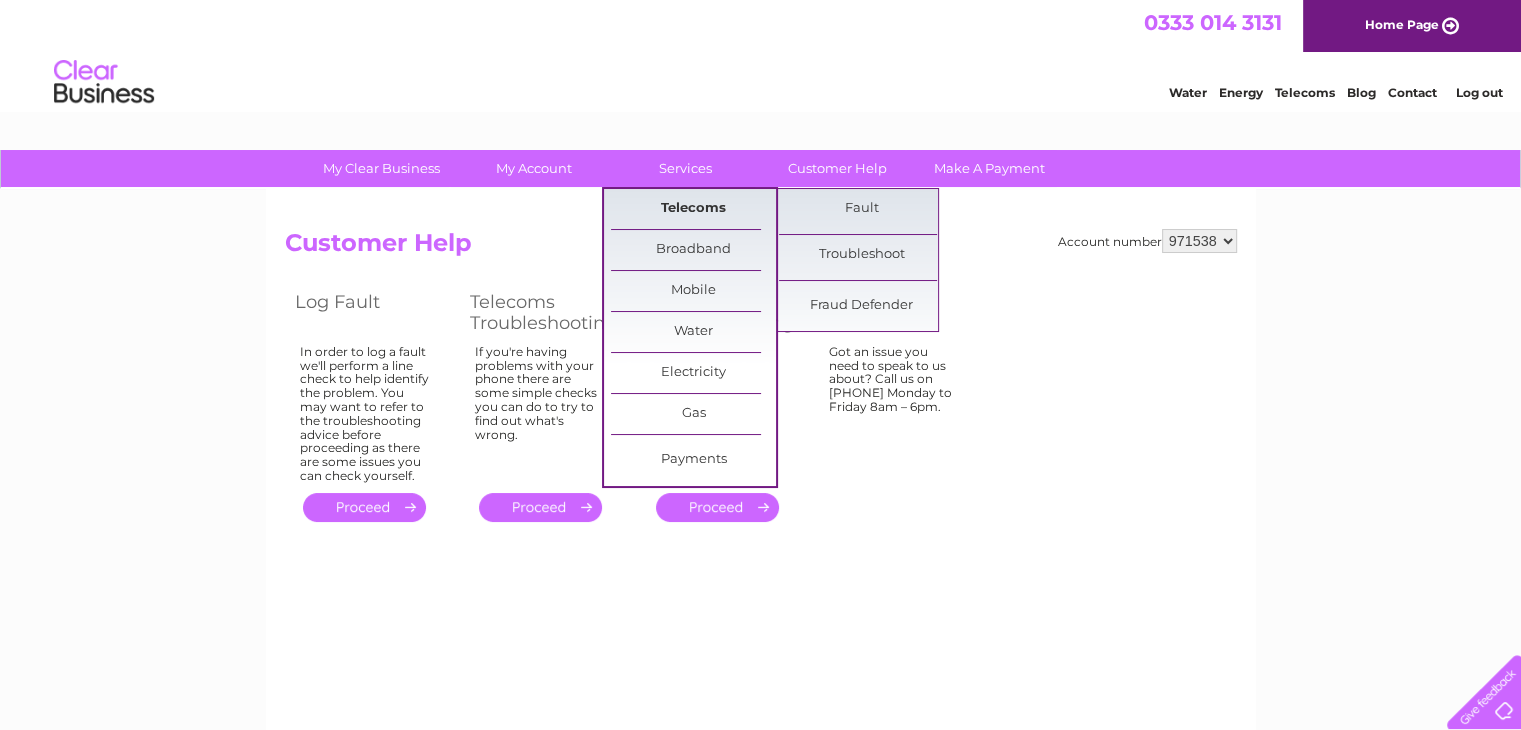 click on "Telecoms" at bounding box center (693, 209) 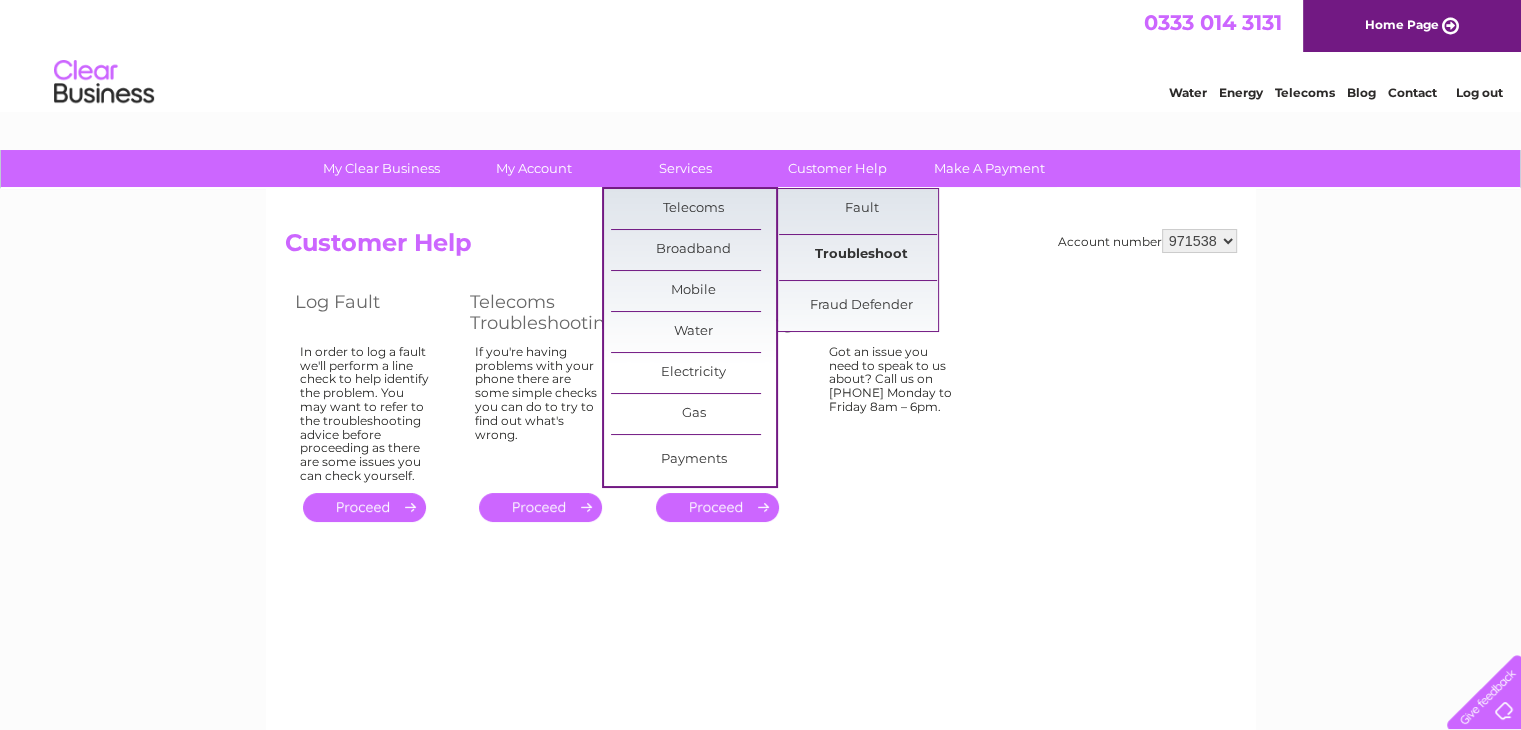 click on "Troubleshoot" at bounding box center [861, 255] 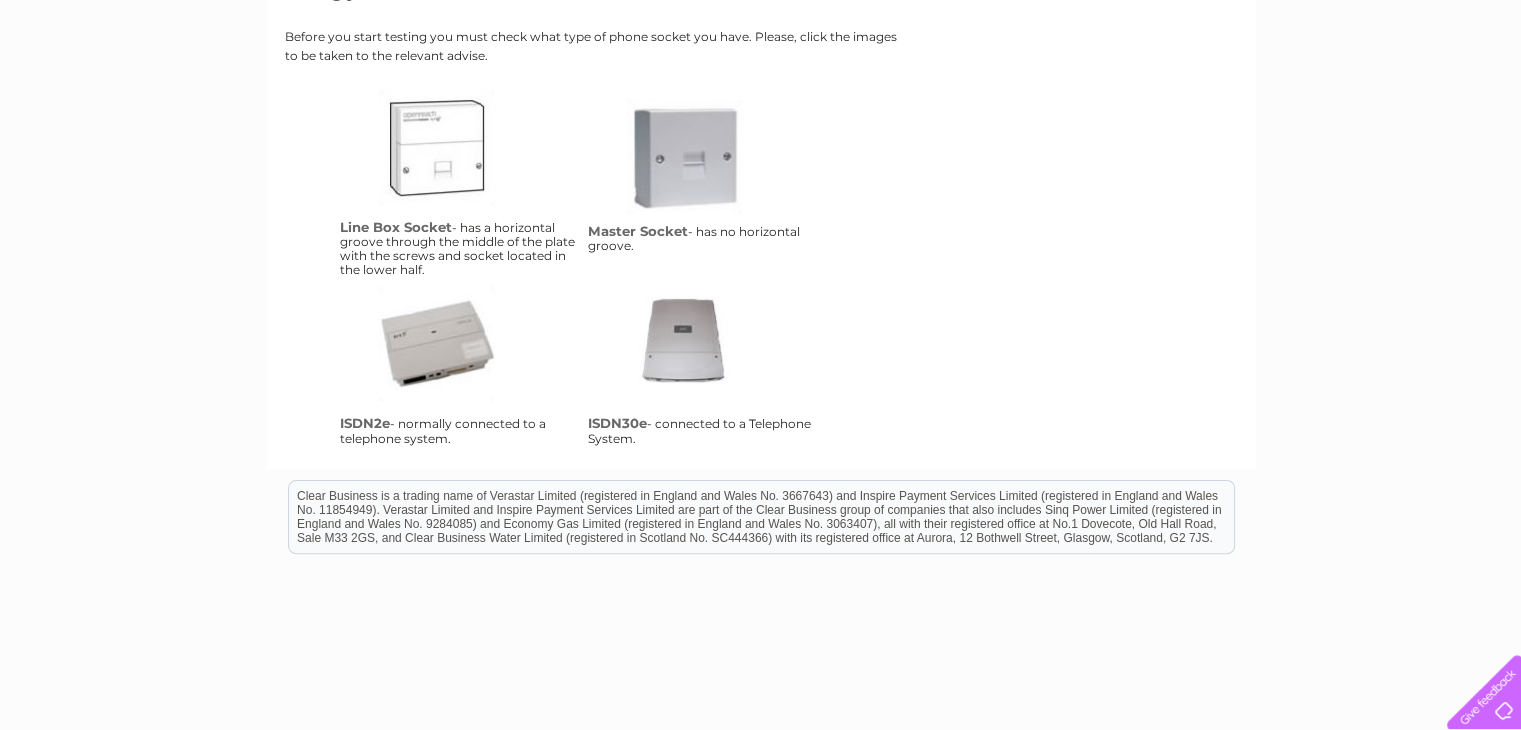 scroll, scrollTop: 400, scrollLeft: 0, axis: vertical 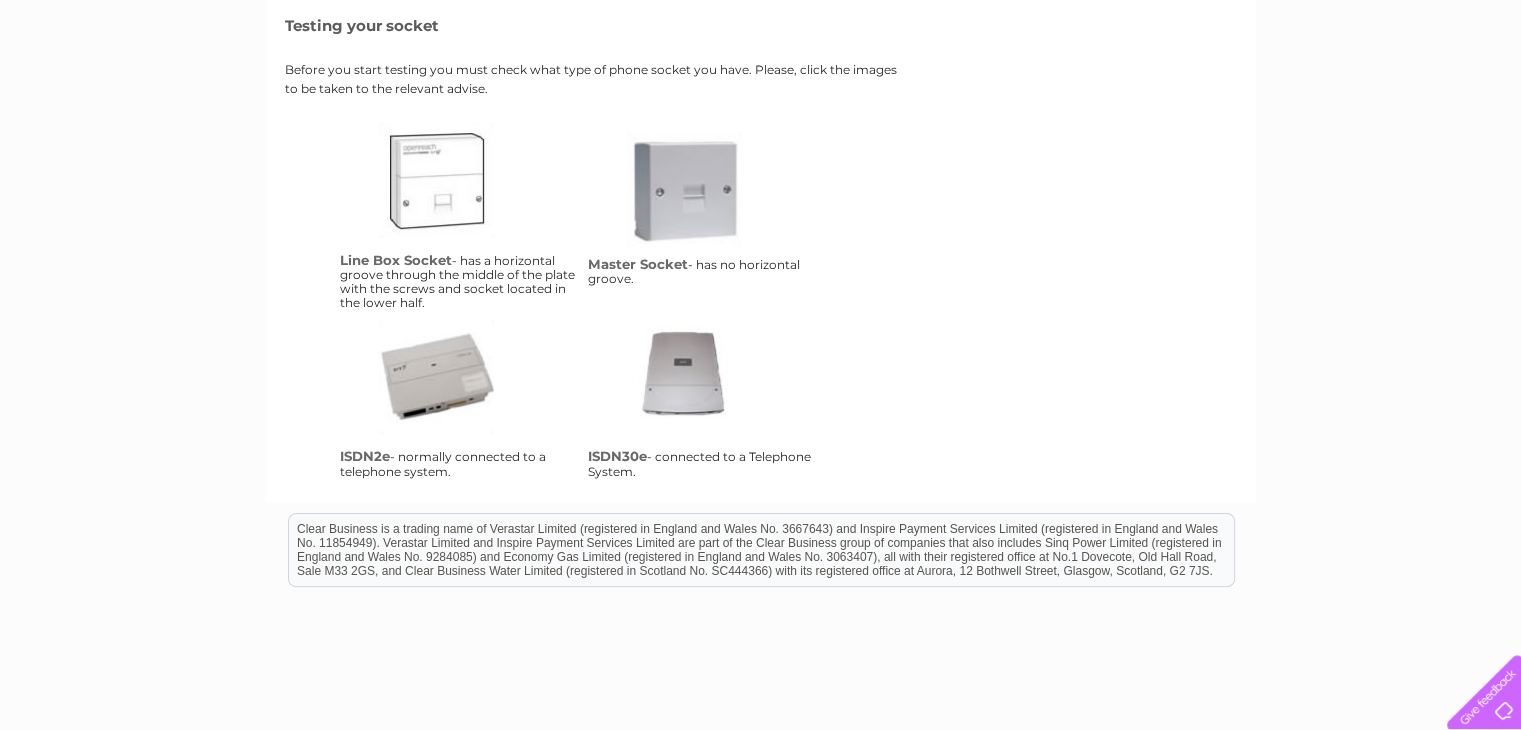 click on "lbs" at bounding box center [459, 203] 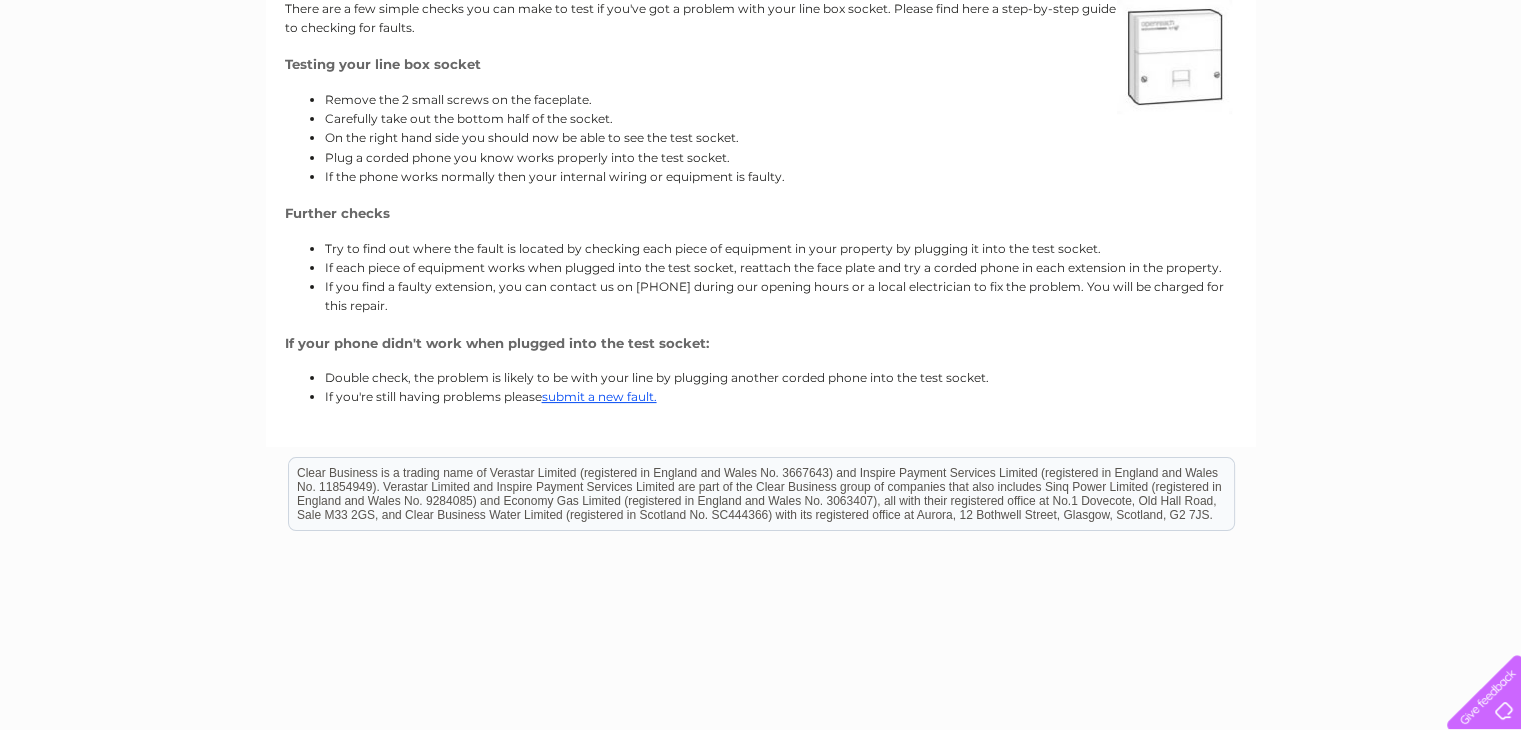 scroll, scrollTop: 400, scrollLeft: 0, axis: vertical 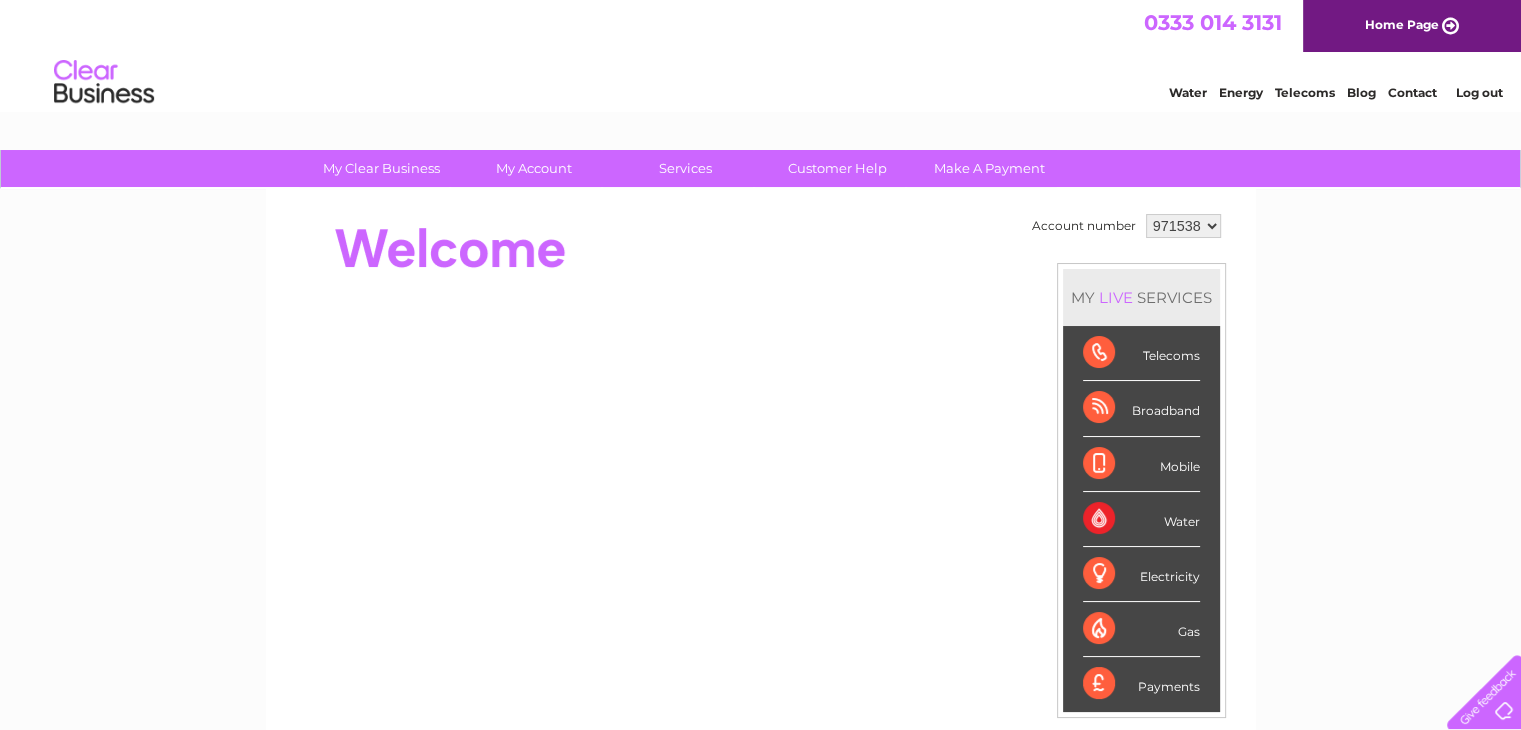 click on "Telecoms" at bounding box center [1141, 353] 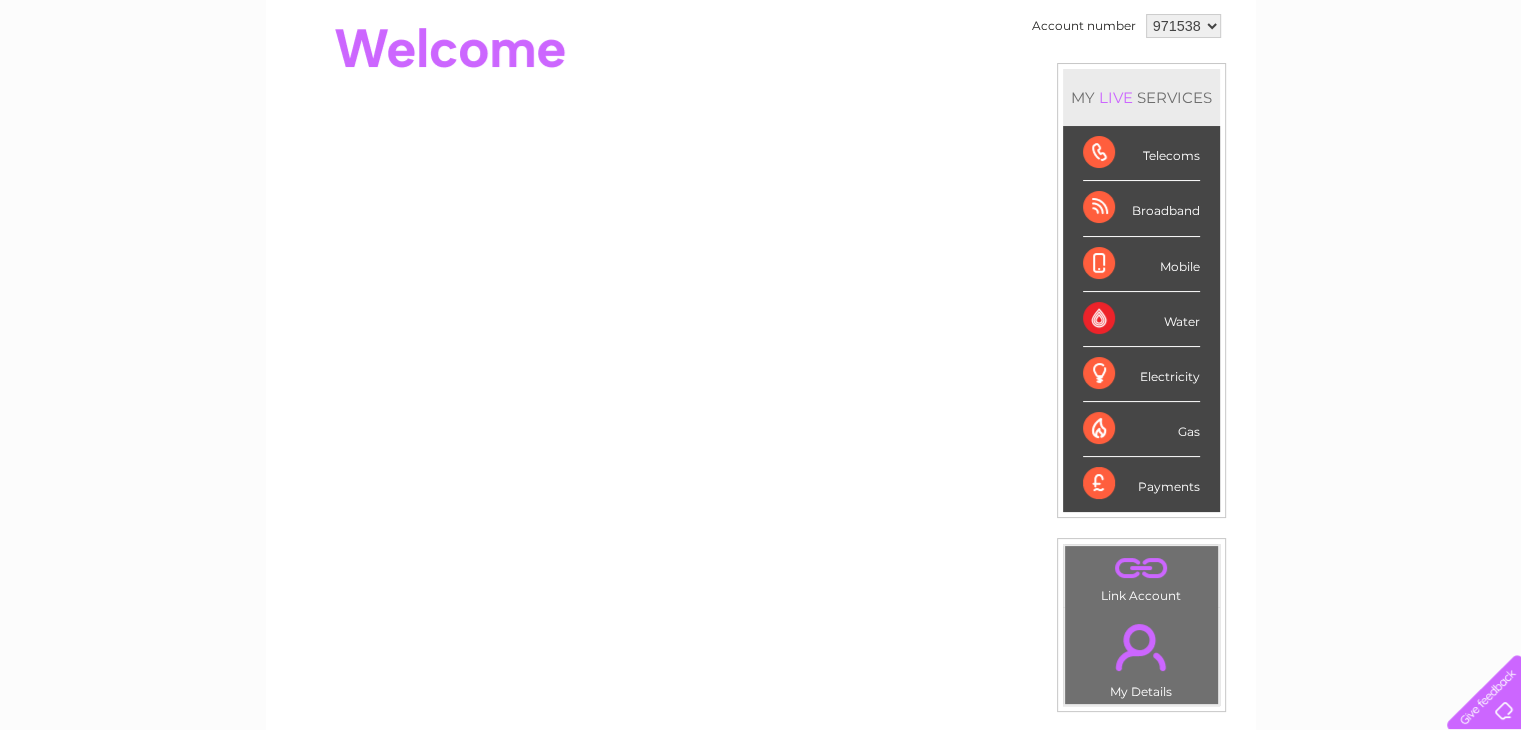 scroll, scrollTop: 0, scrollLeft: 0, axis: both 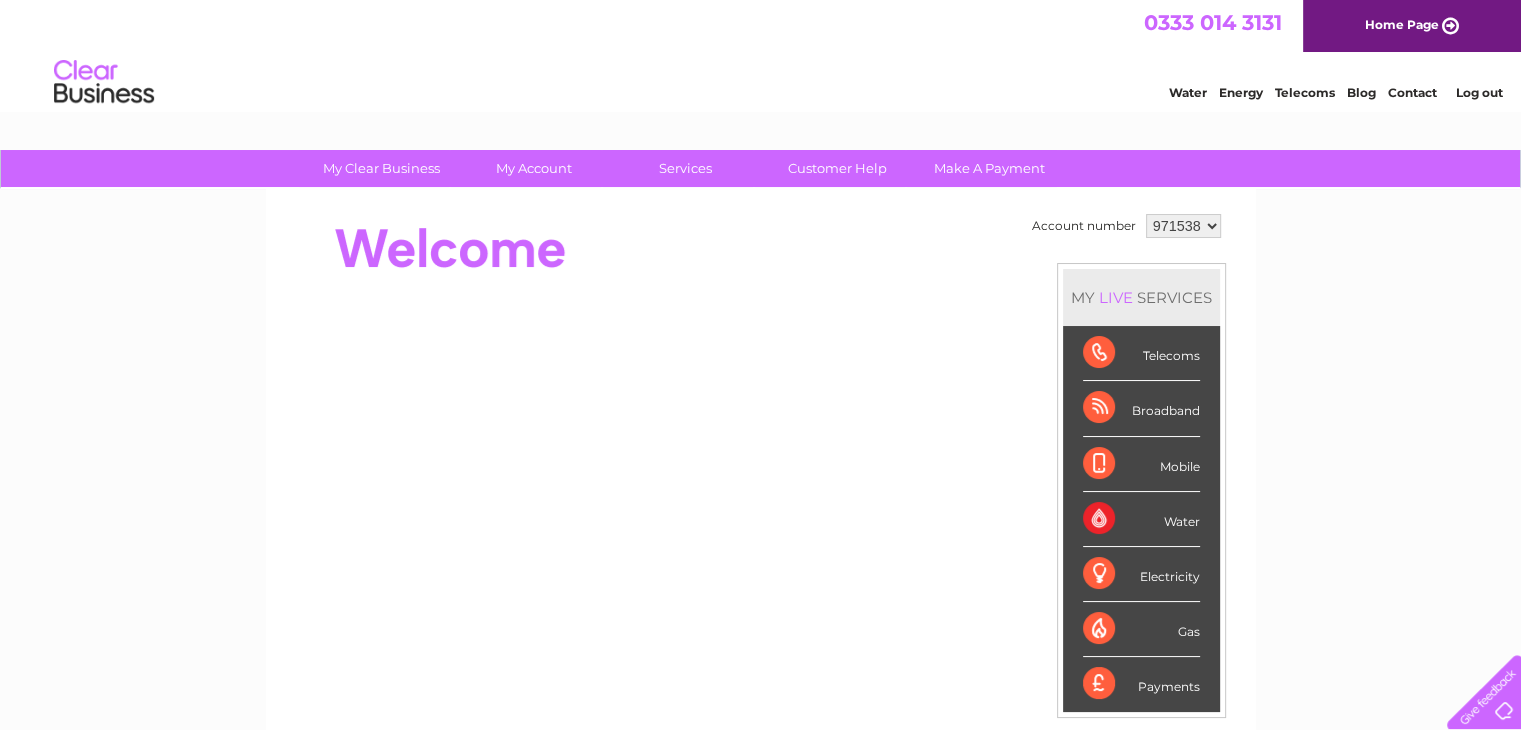 click on "Log out" at bounding box center (1478, 92) 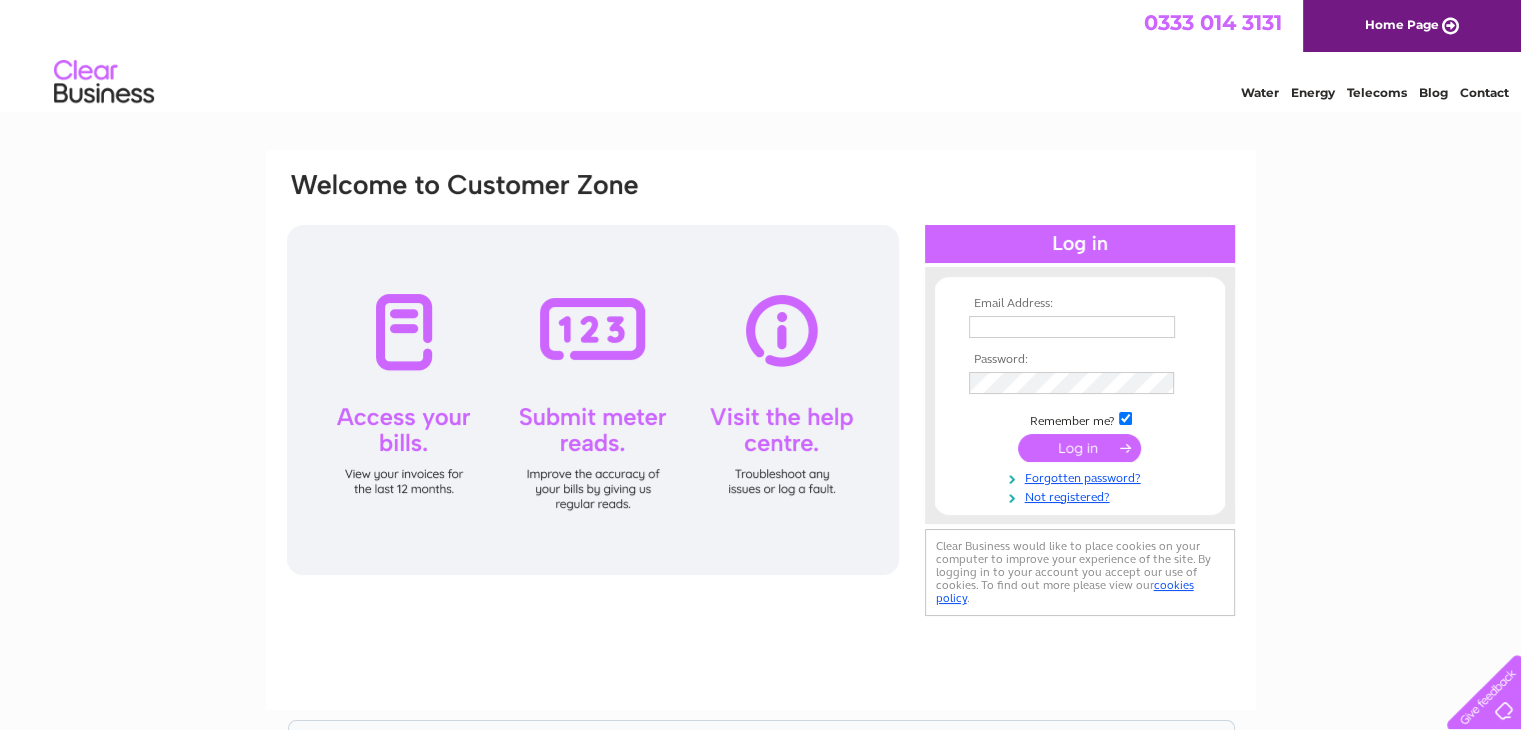 scroll, scrollTop: 0, scrollLeft: 0, axis: both 